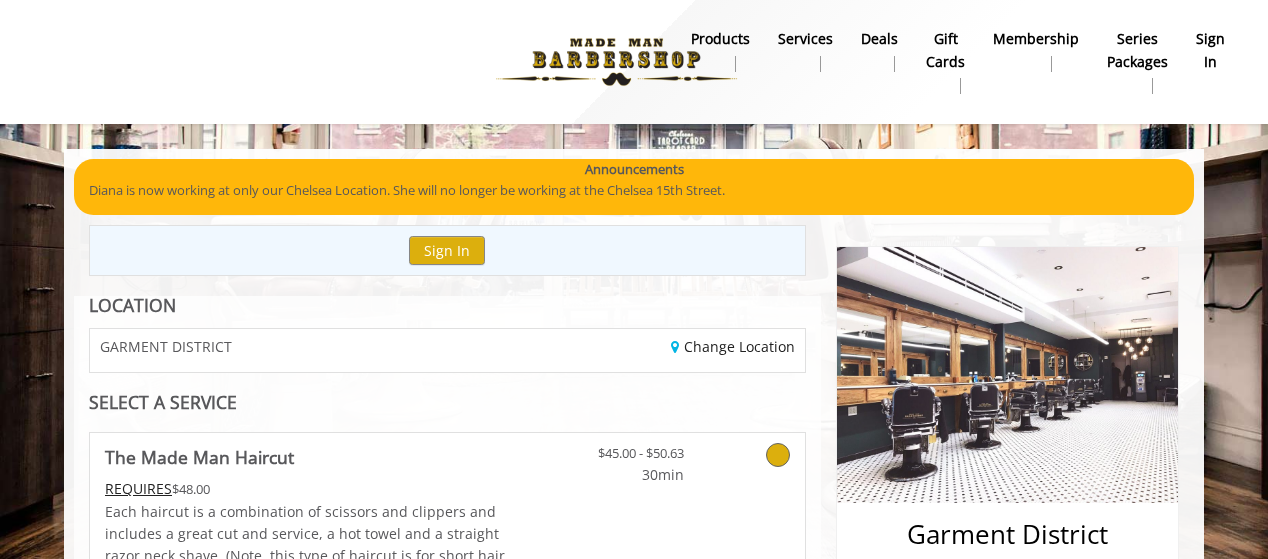 scroll, scrollTop: 588, scrollLeft: 0, axis: vertical 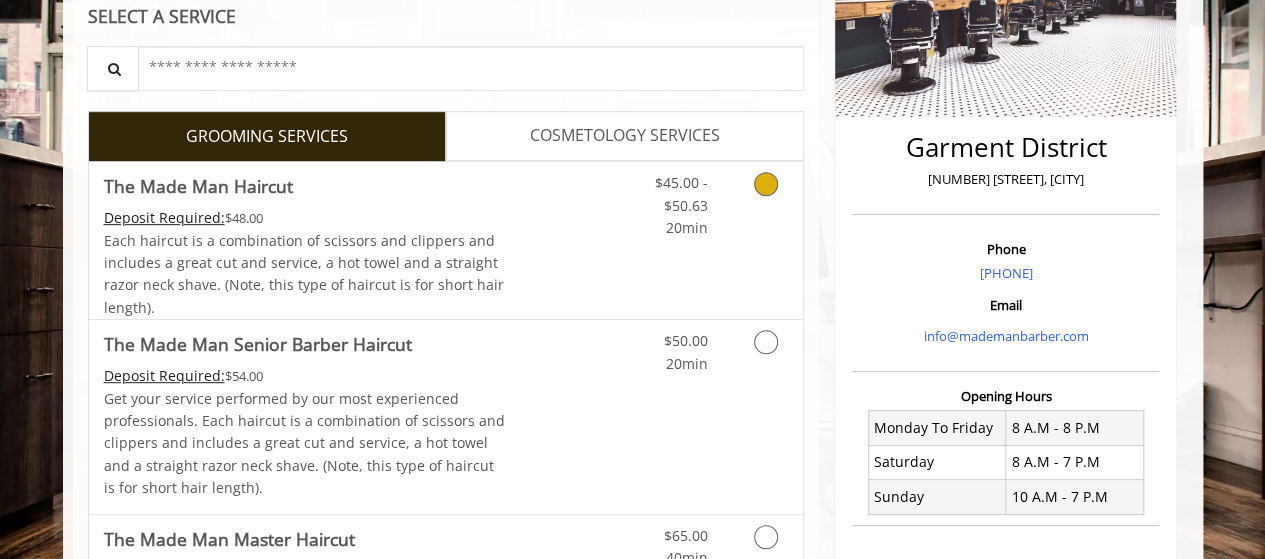 click on "Discounted Price" at bounding box center (564, 240) 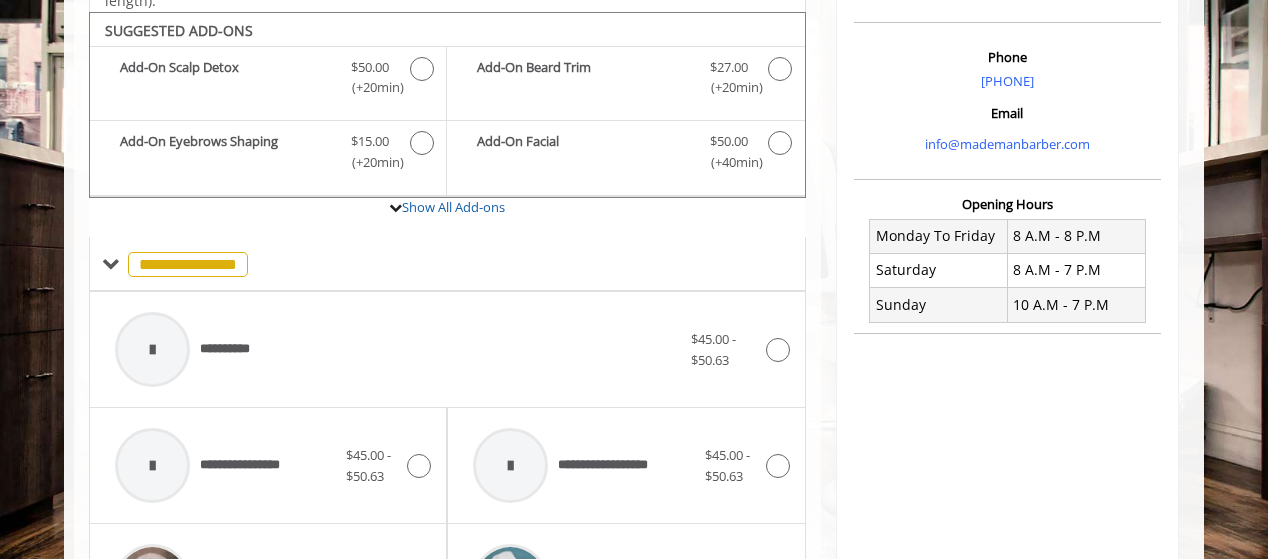 scroll, scrollTop: 588, scrollLeft: 0, axis: vertical 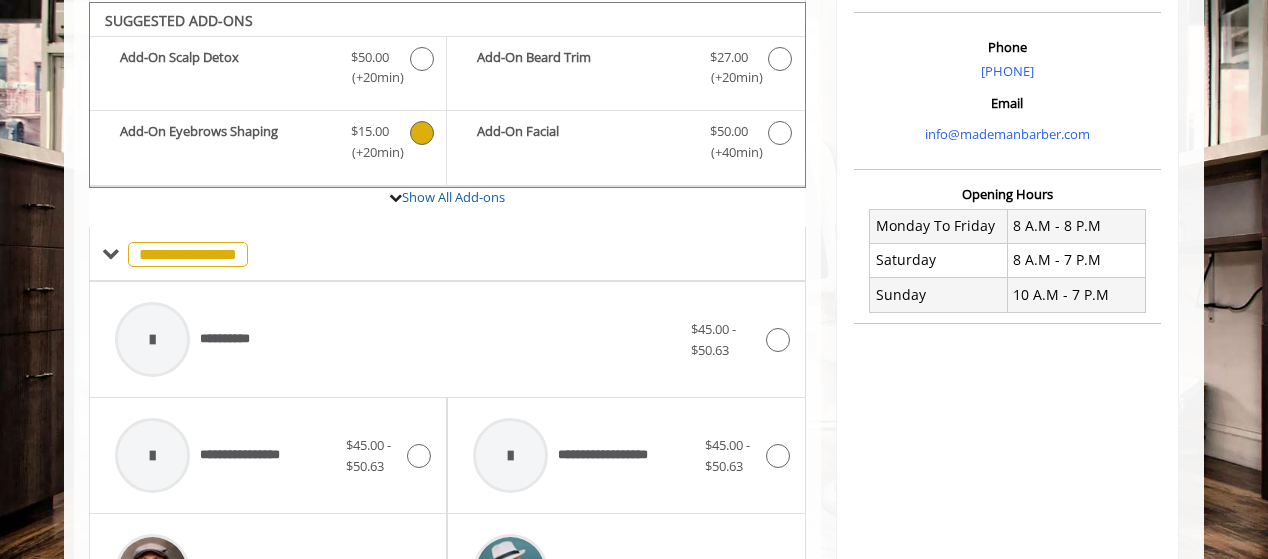 click on "Add-On Eyebrows Shaping" at bounding box center (225, 142) 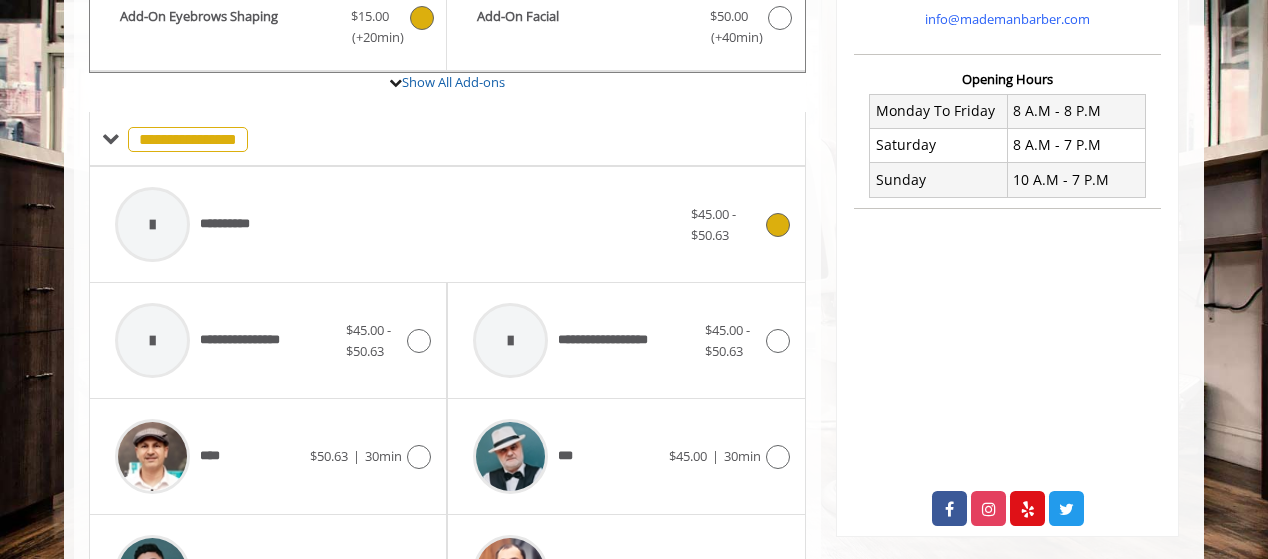 scroll, scrollTop: 777, scrollLeft: 0, axis: vertical 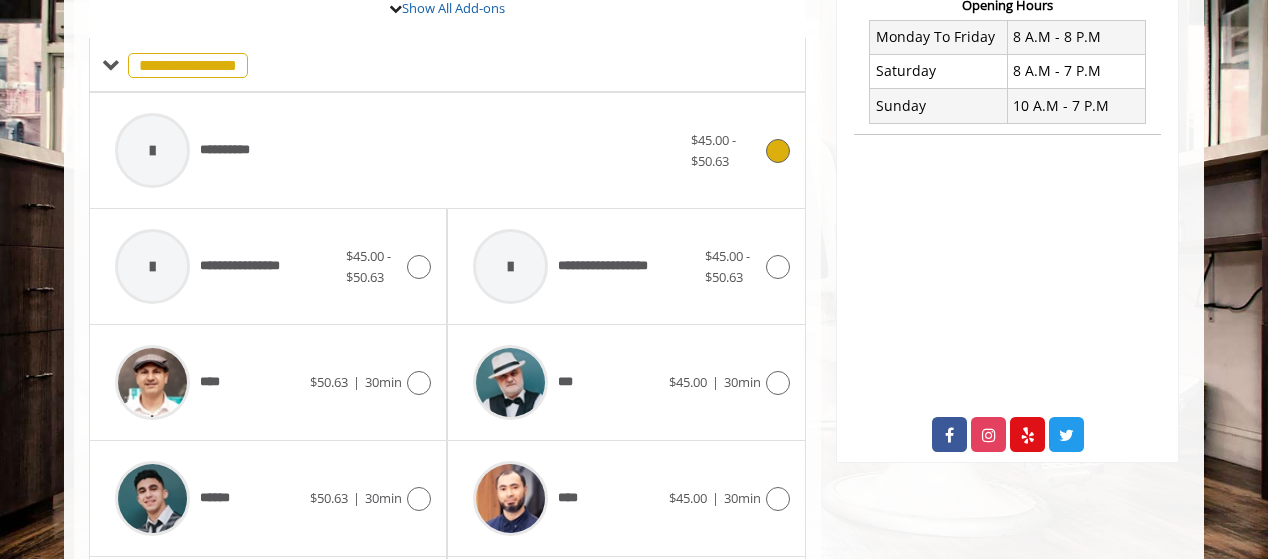 click on "**********" at bounding box center (398, 150) 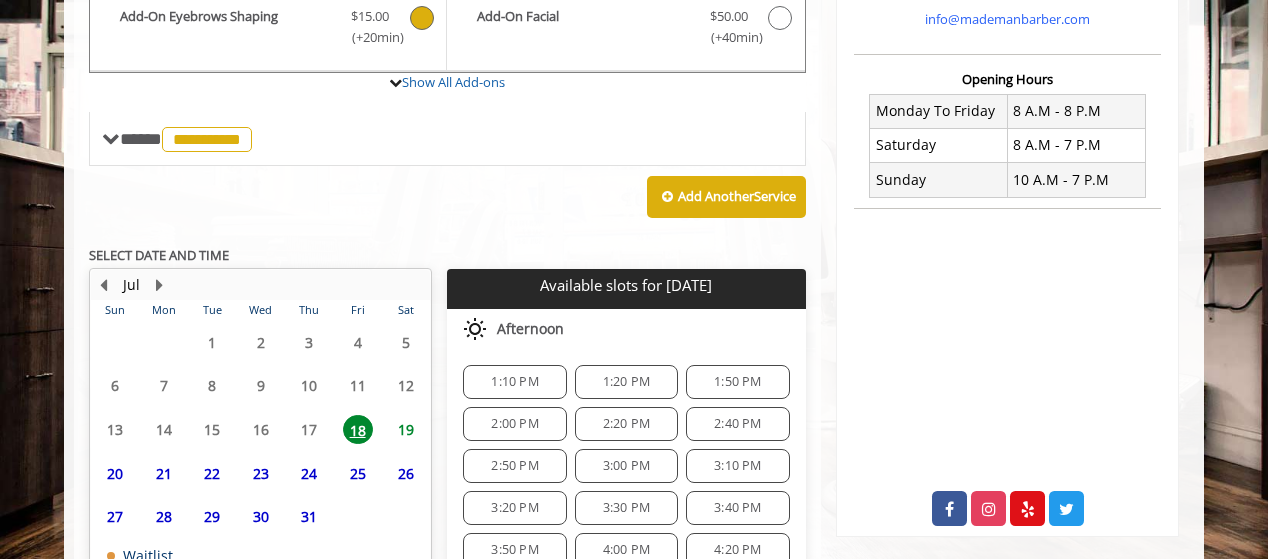 scroll, scrollTop: 811, scrollLeft: 0, axis: vertical 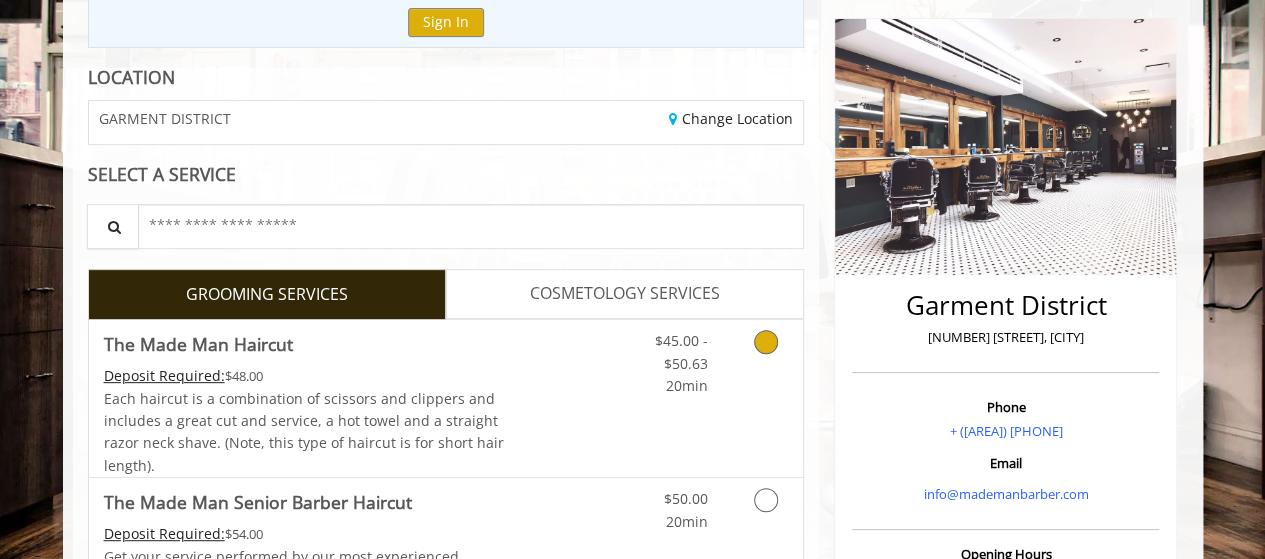 click at bounding box center (766, 342) 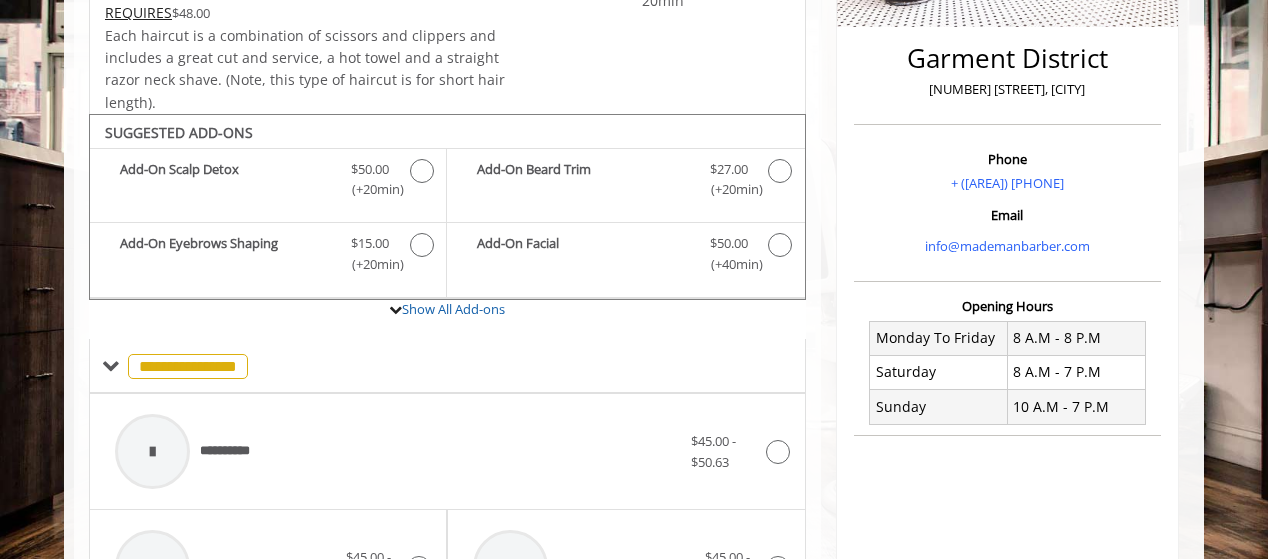 scroll, scrollTop: 588, scrollLeft: 0, axis: vertical 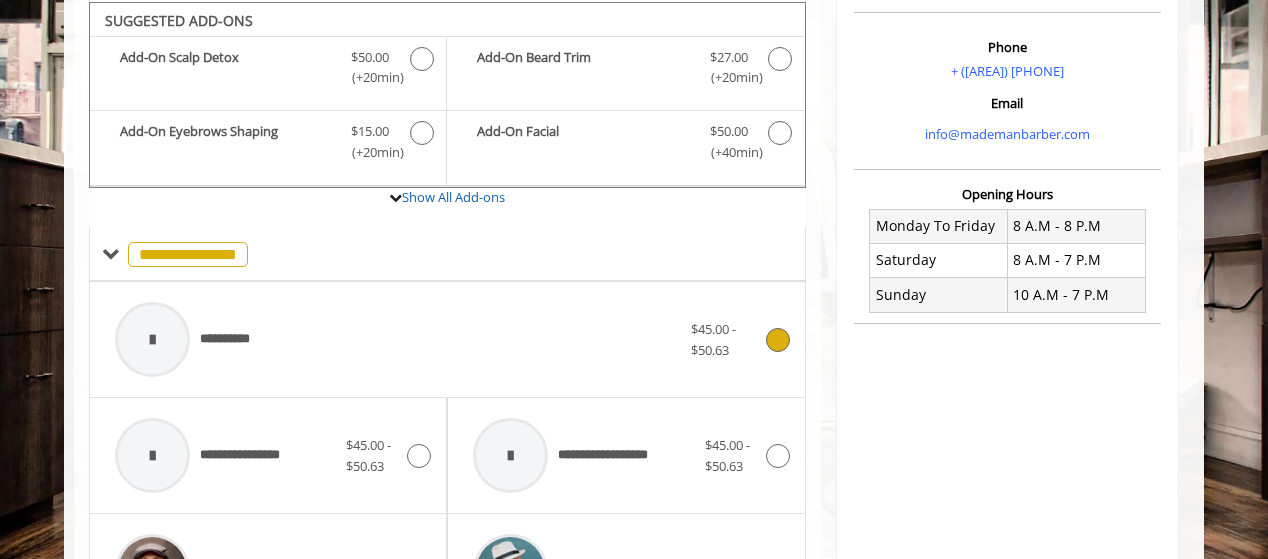 click on "**********" at bounding box center (398, 339) 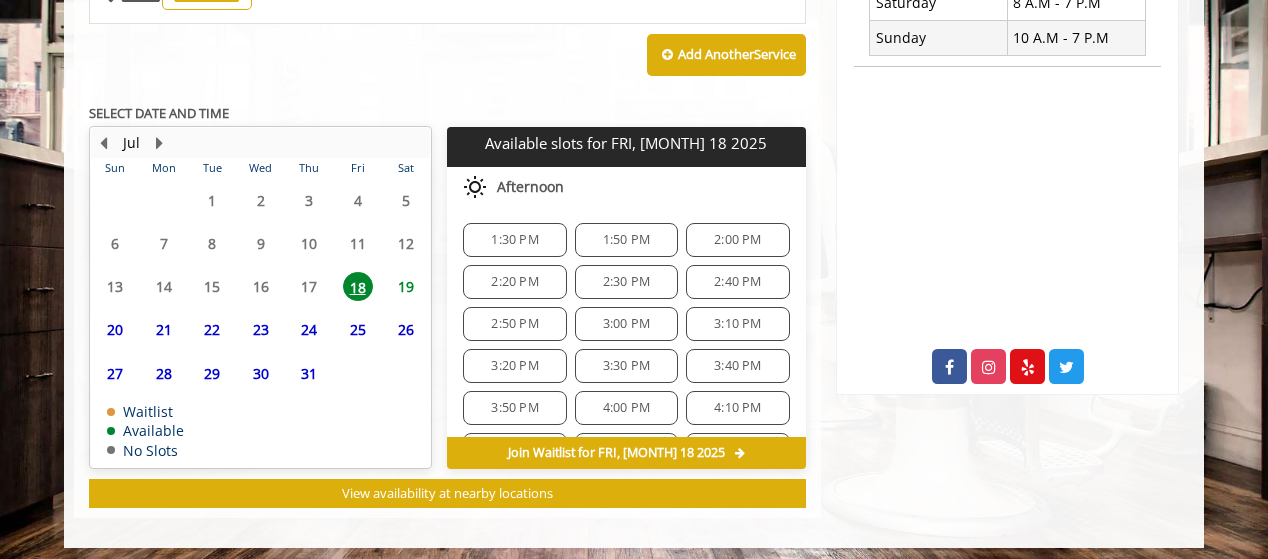 scroll, scrollTop: 848, scrollLeft: 0, axis: vertical 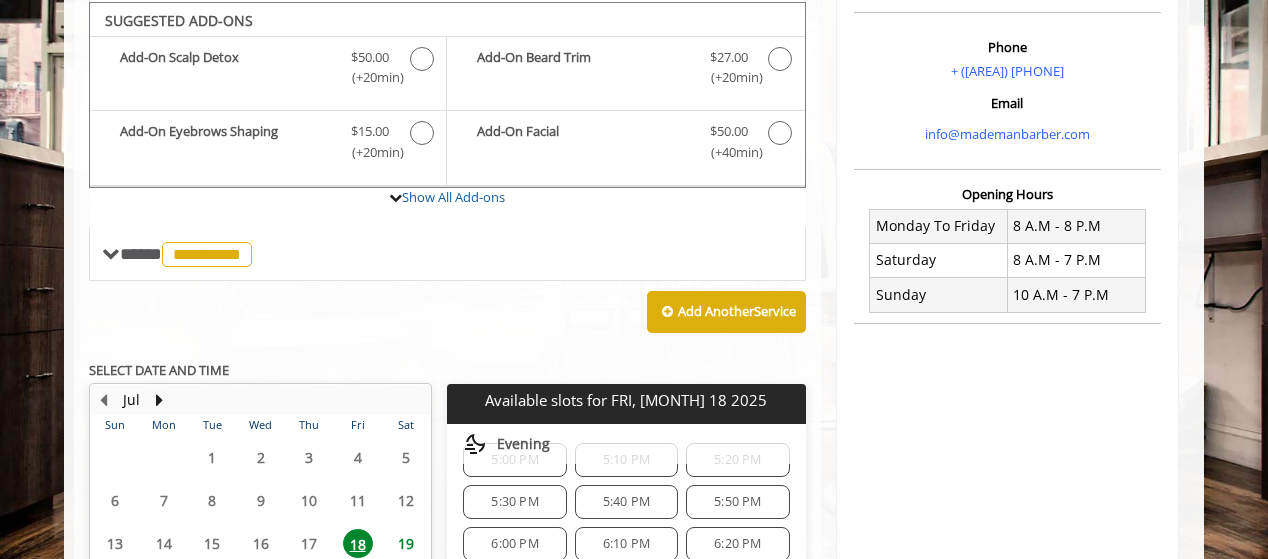 click on "Phone" at bounding box center (1007, 47) 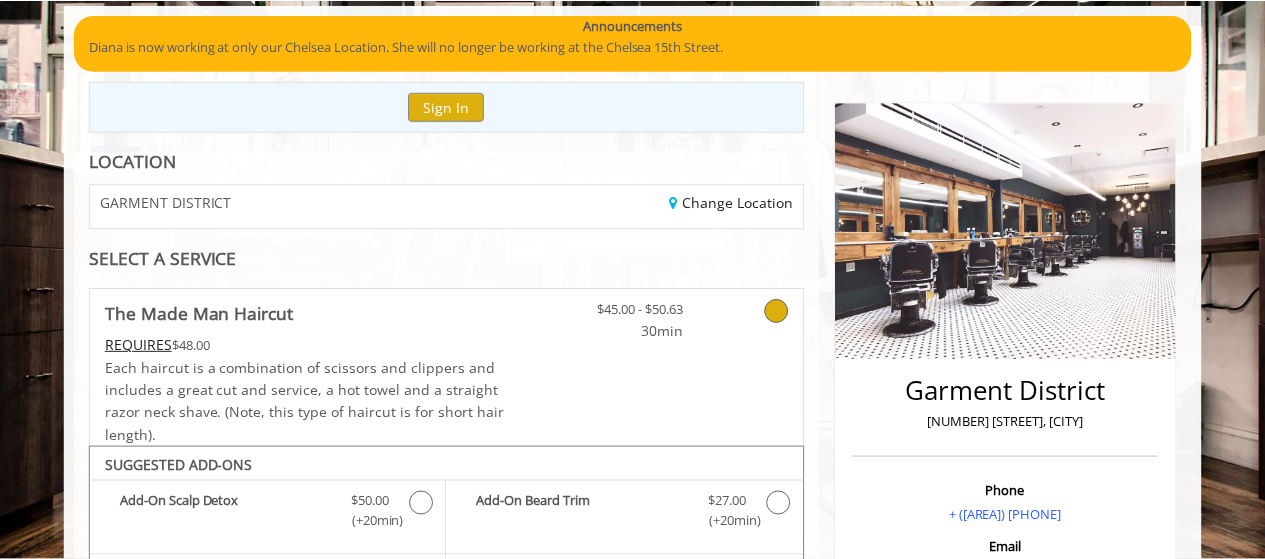 scroll, scrollTop: 142, scrollLeft: 0, axis: vertical 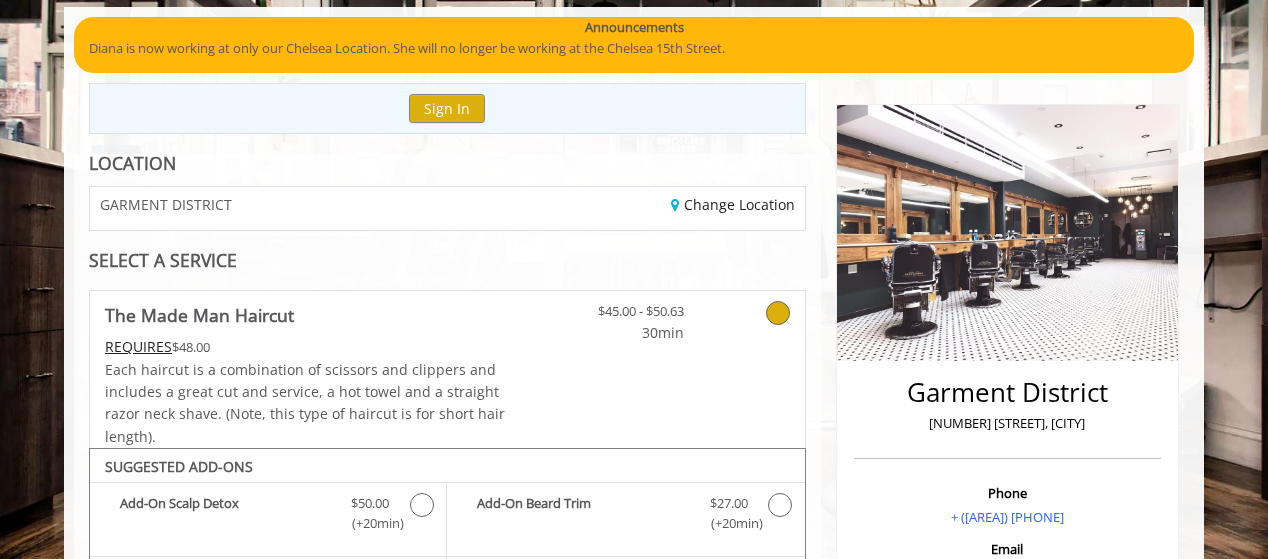 click 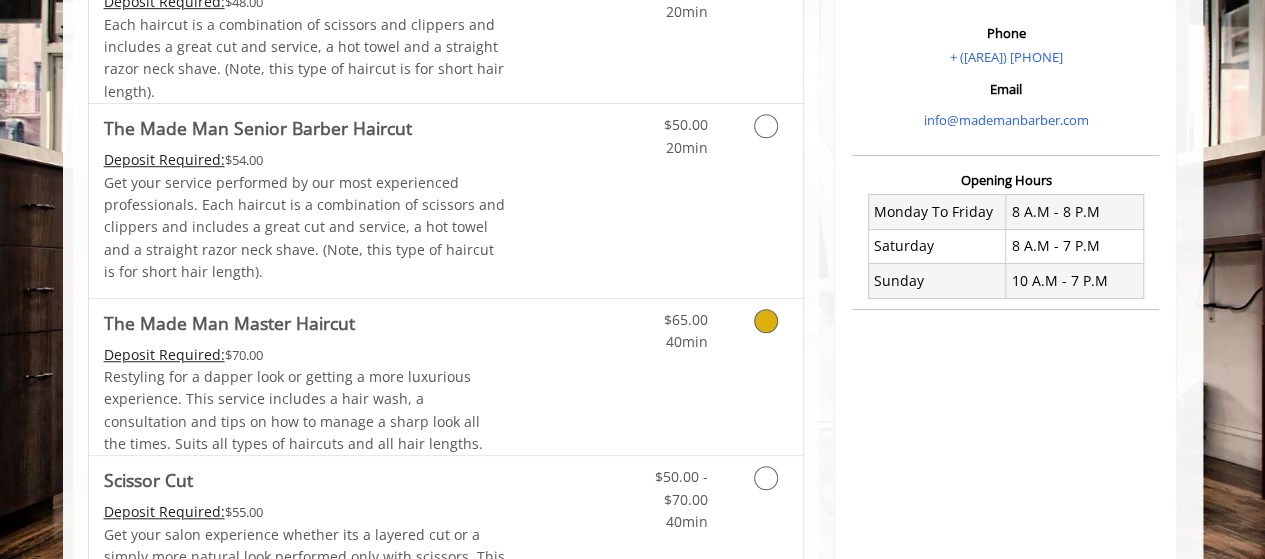 scroll, scrollTop: 356, scrollLeft: 0, axis: vertical 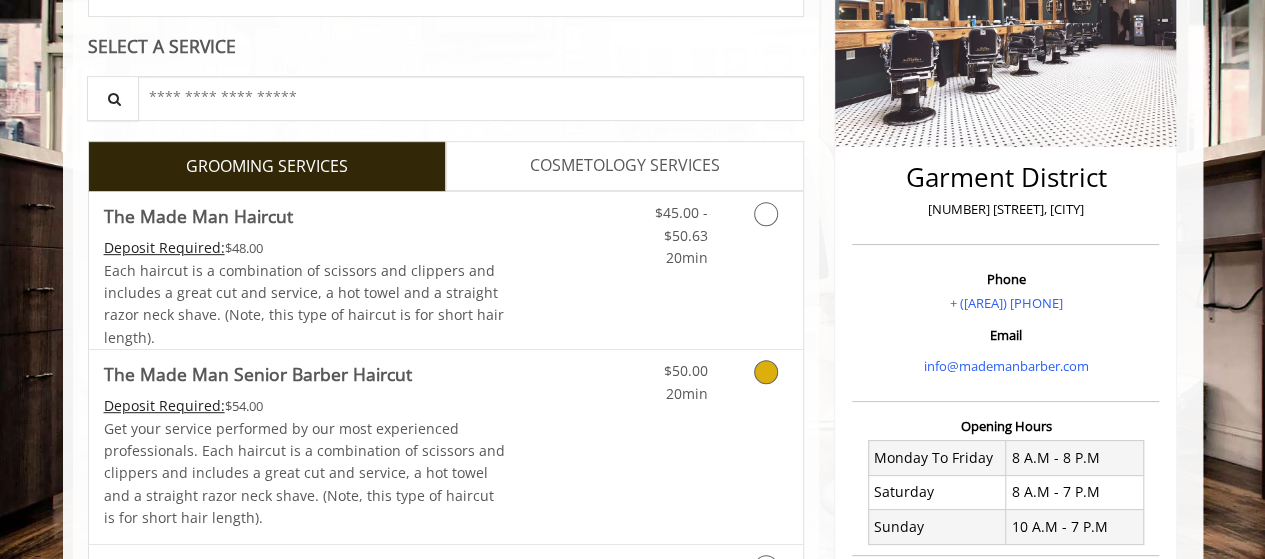 click at bounding box center (766, 372) 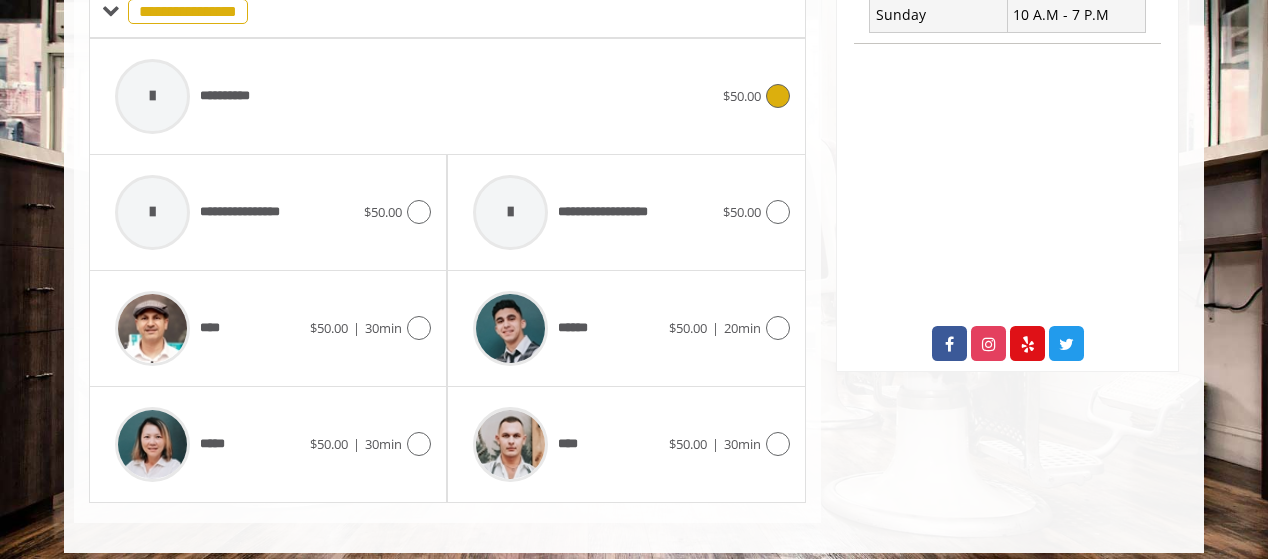 scroll, scrollTop: 874, scrollLeft: 0, axis: vertical 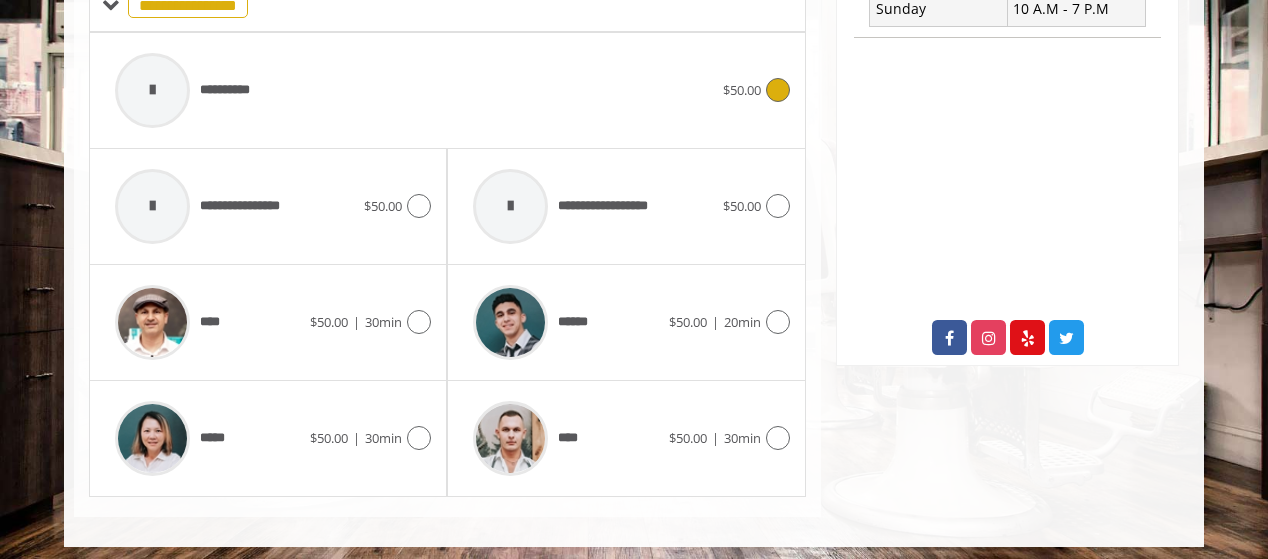 click on "**********" at bounding box center [414, 90] 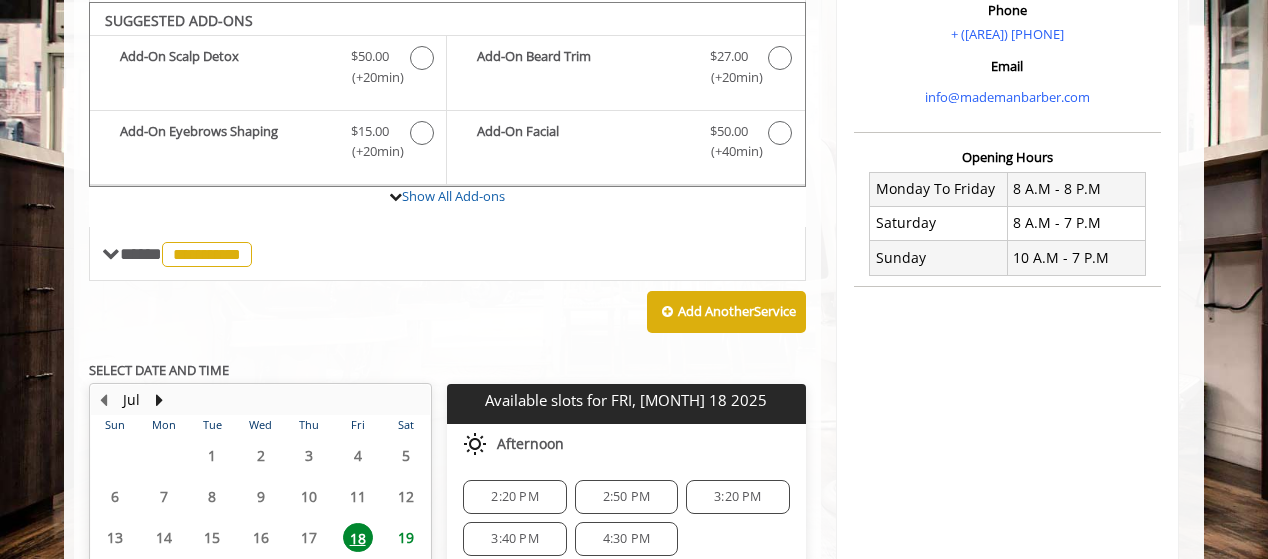 scroll, scrollTop: 867, scrollLeft: 0, axis: vertical 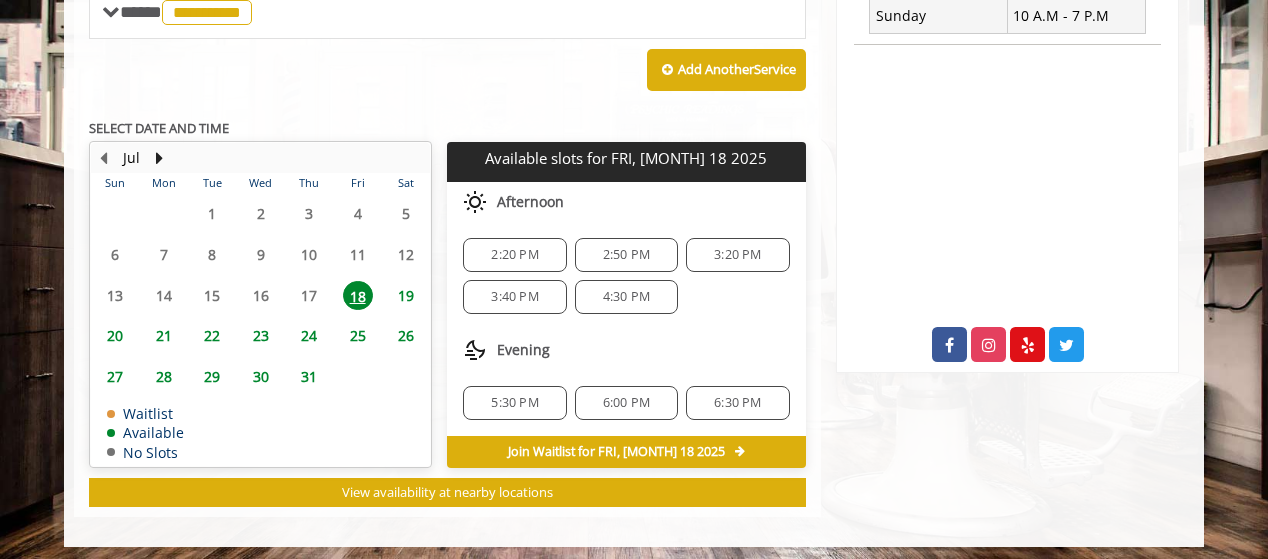 click on "5:30 PM" 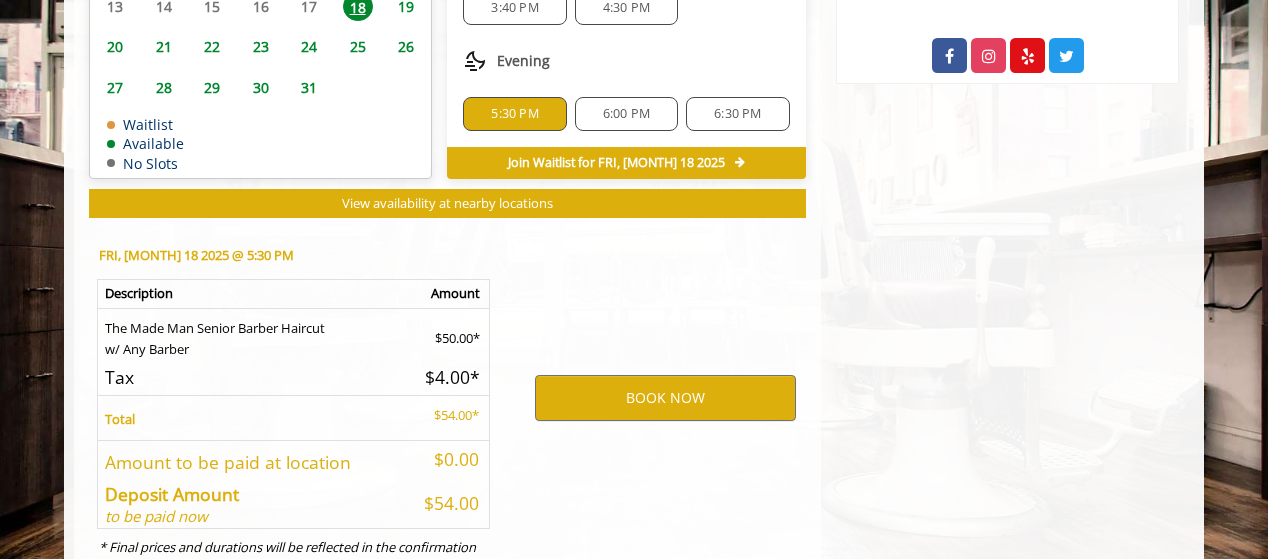 scroll, scrollTop: 1226, scrollLeft: 0, axis: vertical 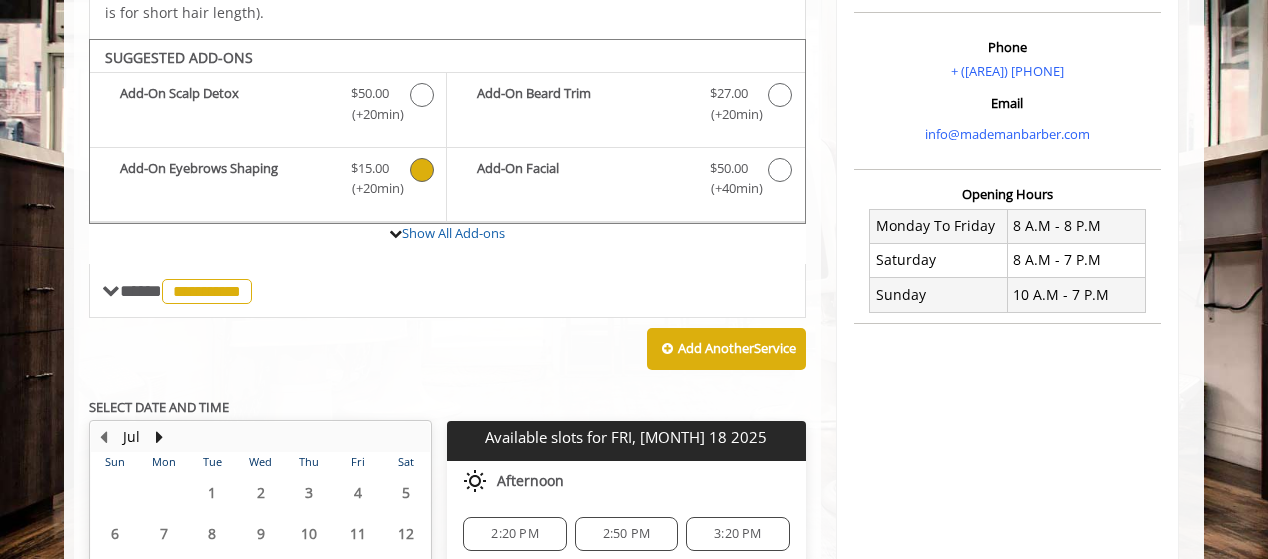 click at bounding box center [422, 170] 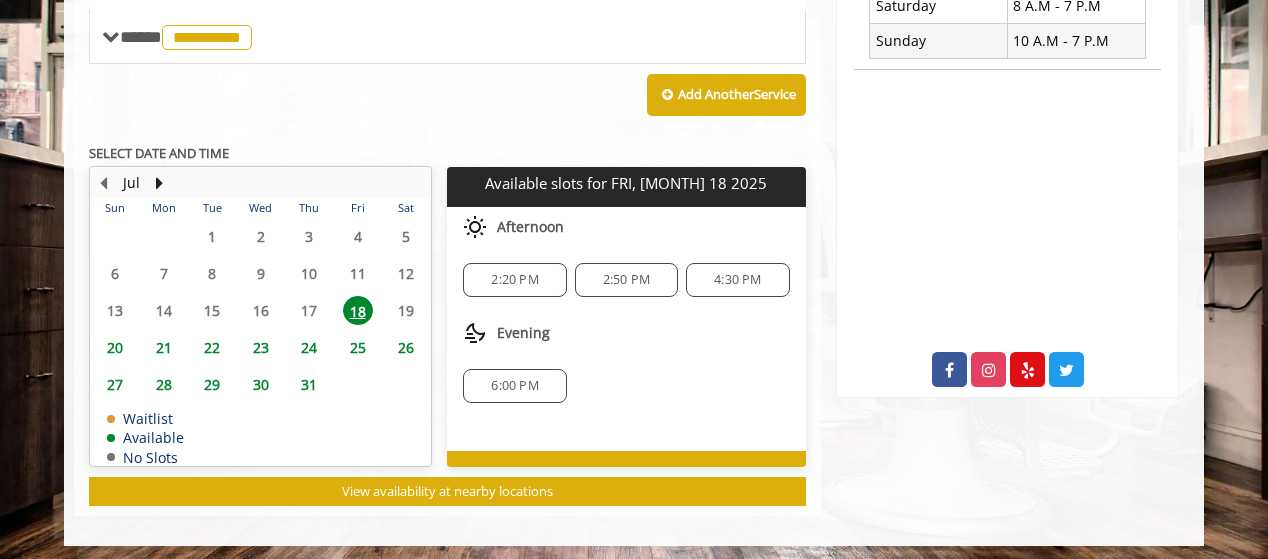 scroll, scrollTop: 842, scrollLeft: 0, axis: vertical 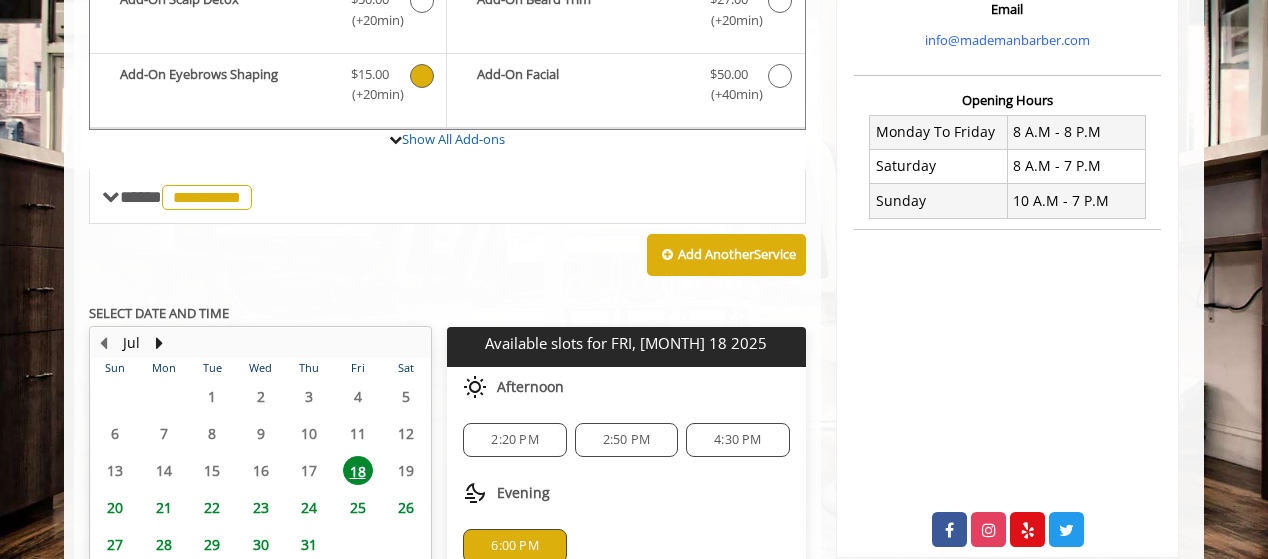 click at bounding box center [422, 76] 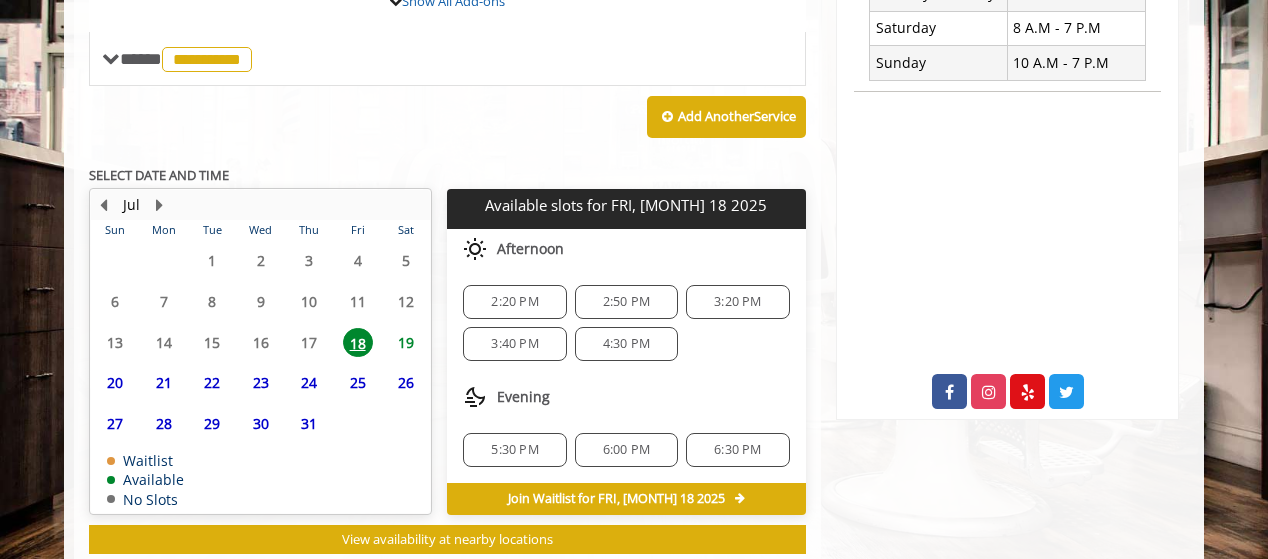 scroll, scrollTop: 822, scrollLeft: 0, axis: vertical 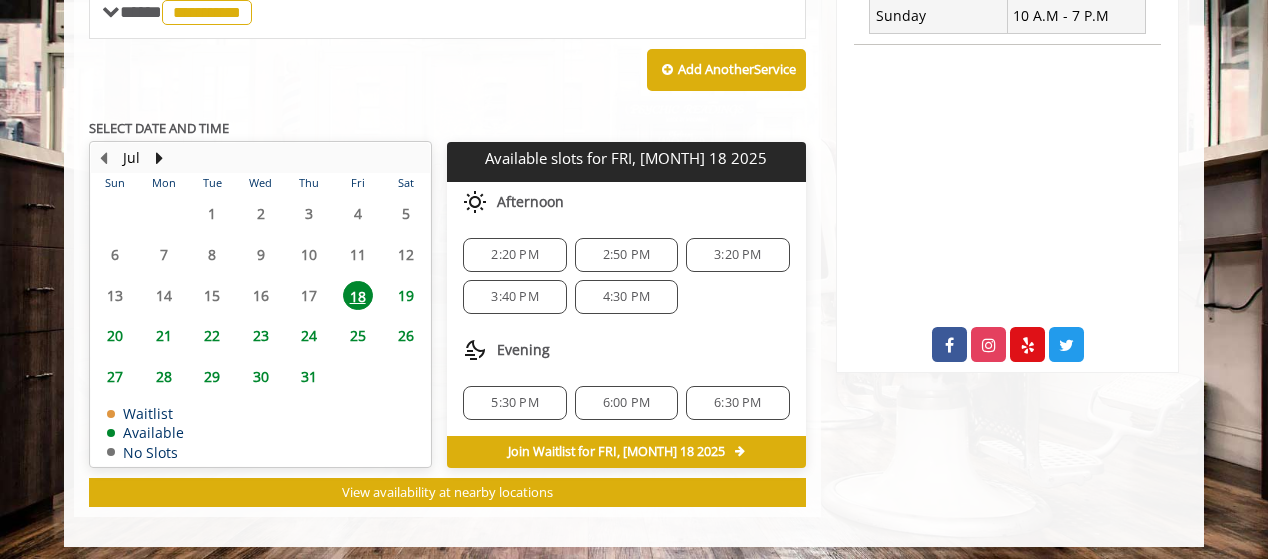 click on "5:30 PM" 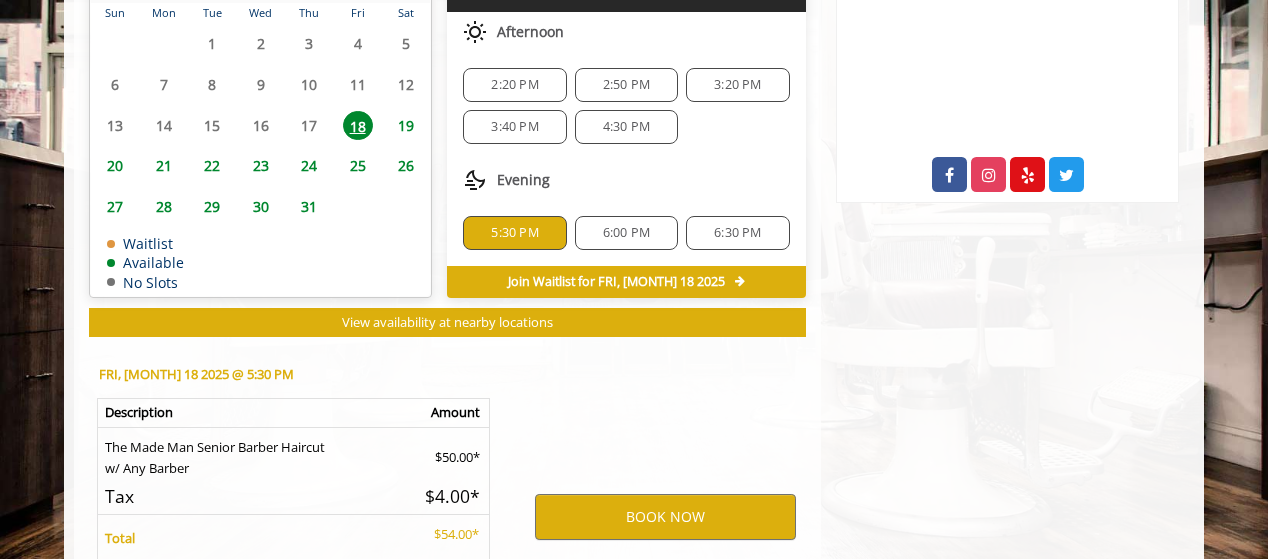 scroll, scrollTop: 1226, scrollLeft: 0, axis: vertical 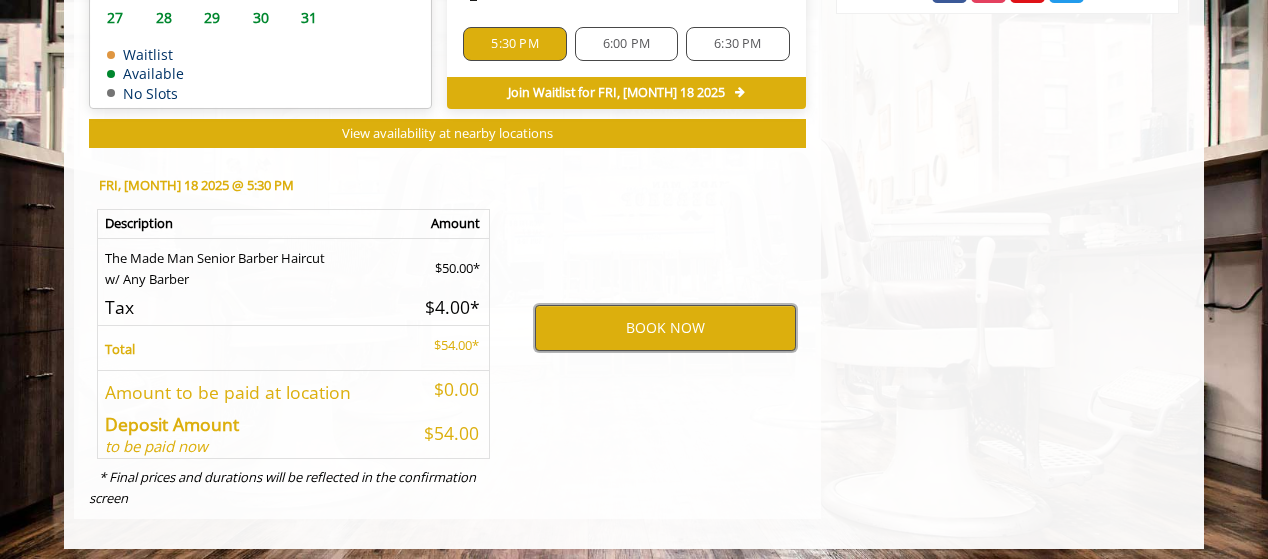 click on "BOOK NOW" at bounding box center (665, 328) 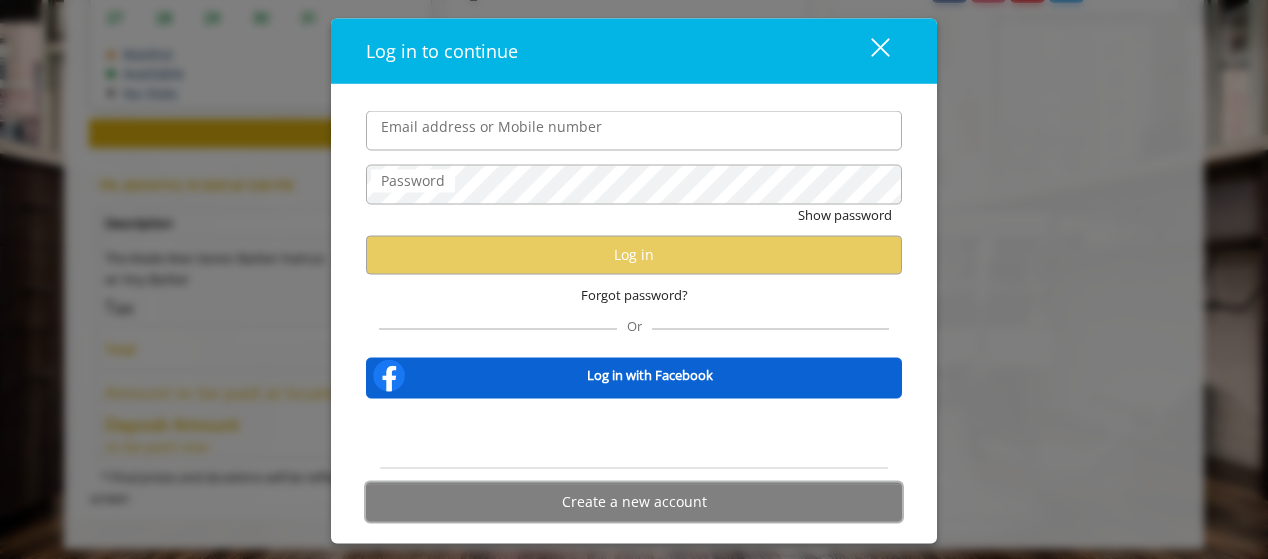 click on "Create a new account" at bounding box center (634, 501) 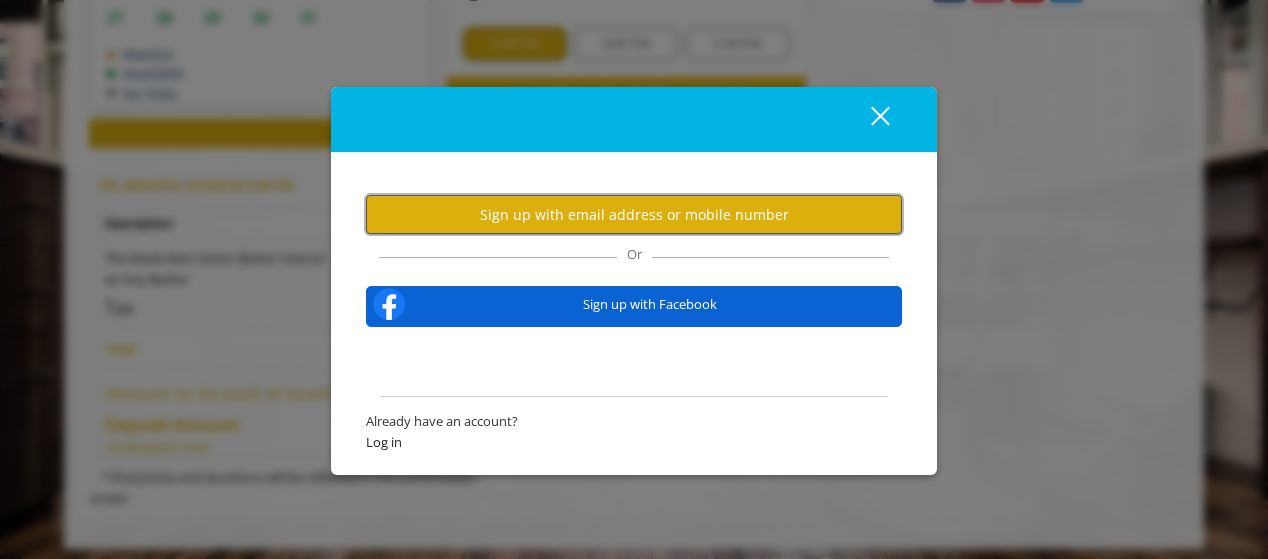 drag, startPoint x: 609, startPoint y: 209, endPoint x: 607, endPoint y: 199, distance: 10.198039 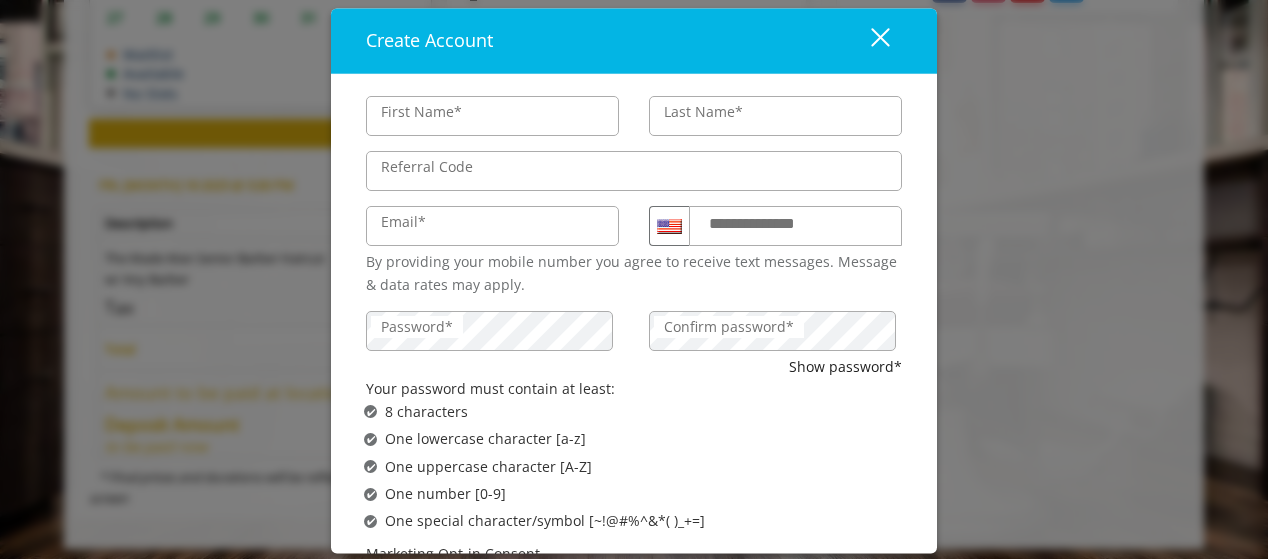 type on "***" 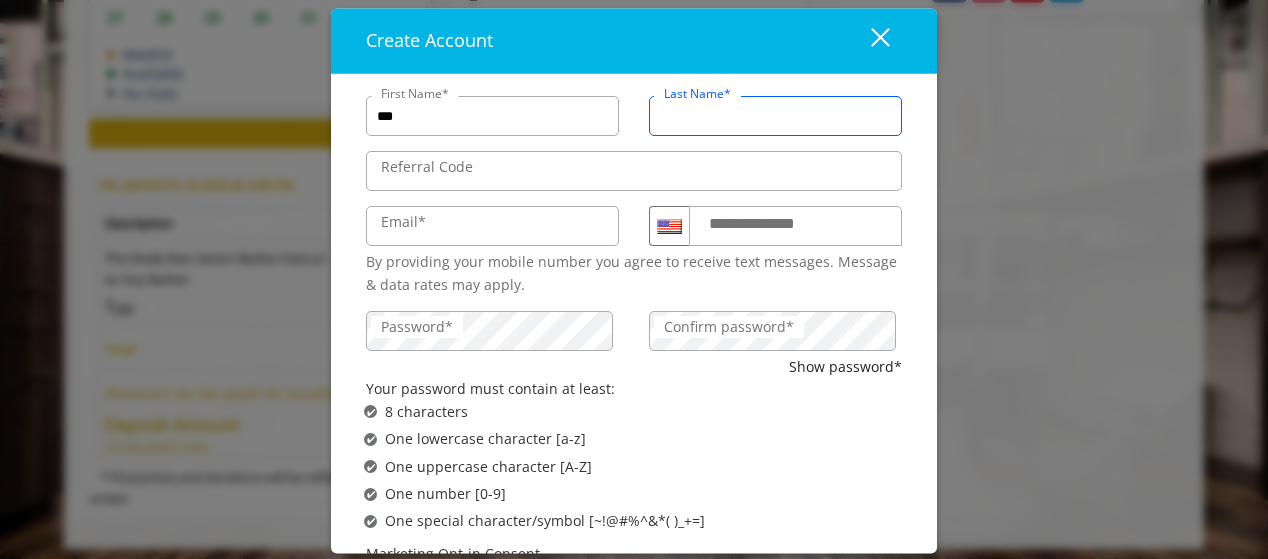 scroll, scrollTop: 0, scrollLeft: 0, axis: both 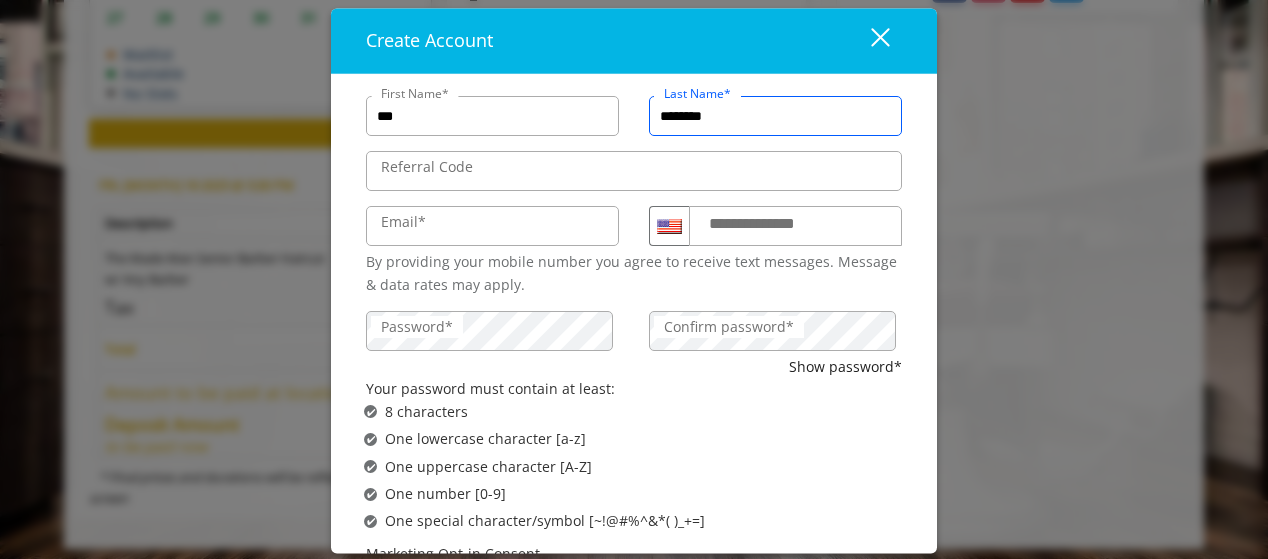 type on "********" 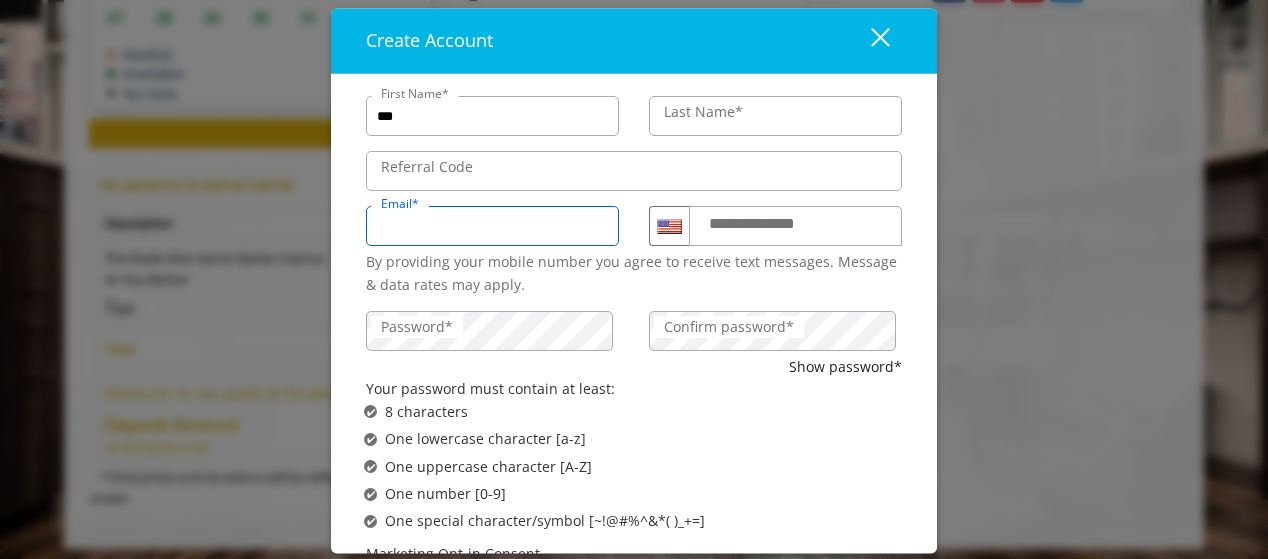 click on "Email*" at bounding box center (492, 227) 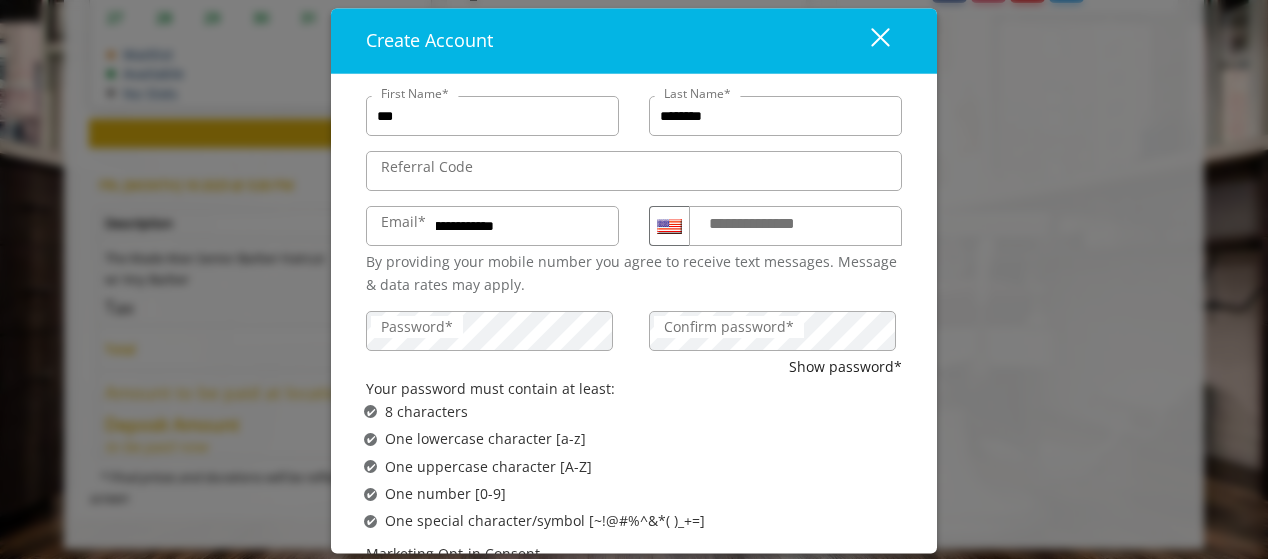 click on "**********" at bounding box center [771, 225] 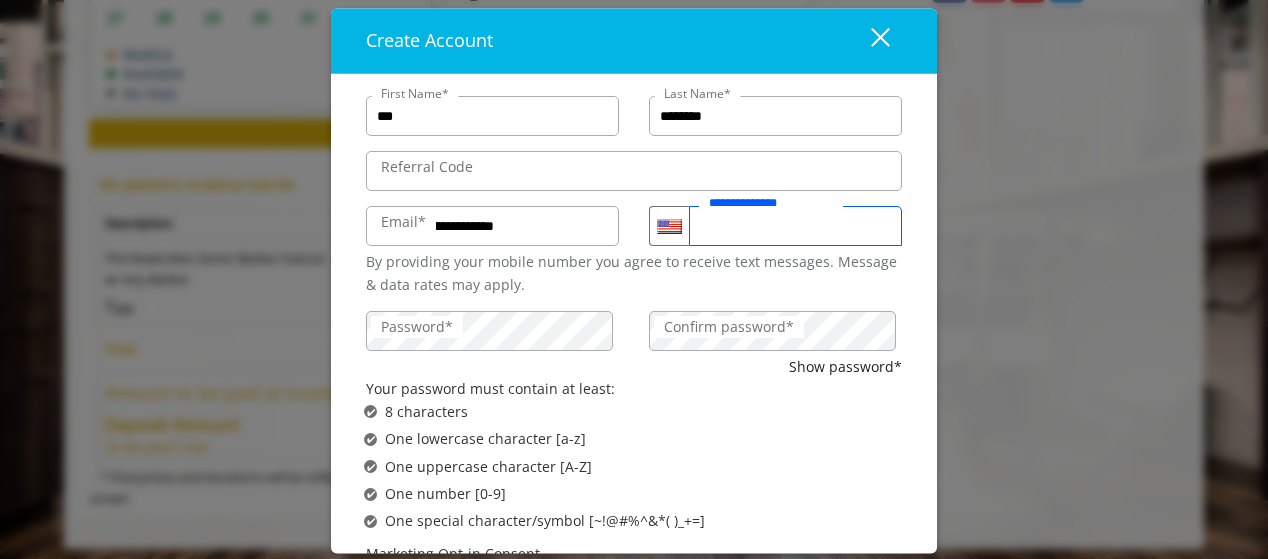 click on "**********" at bounding box center [795, 227] 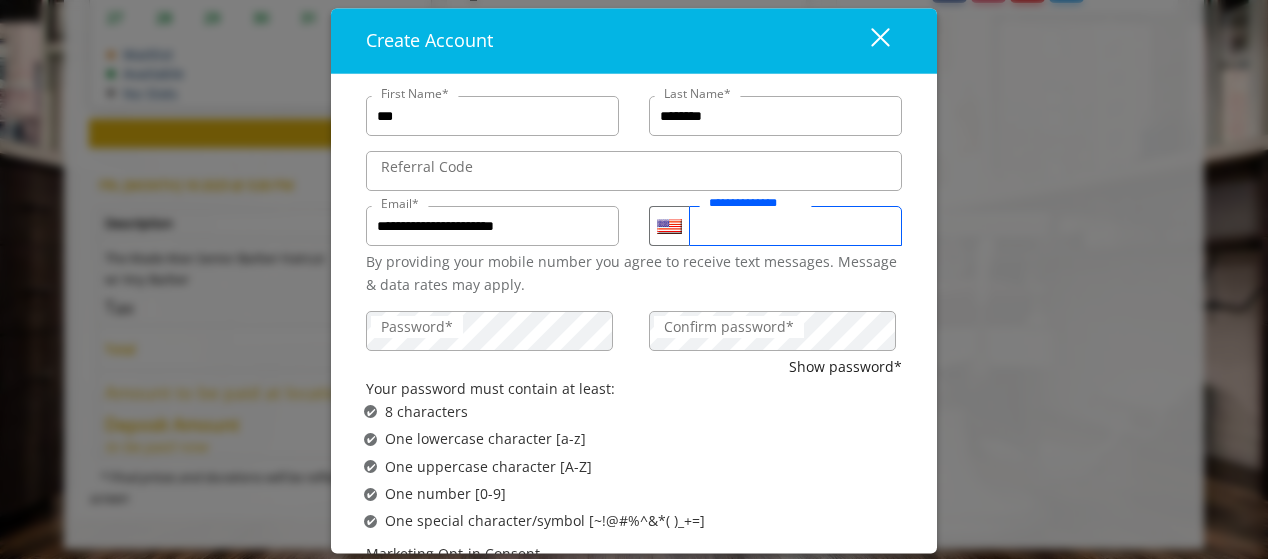type on "**********" 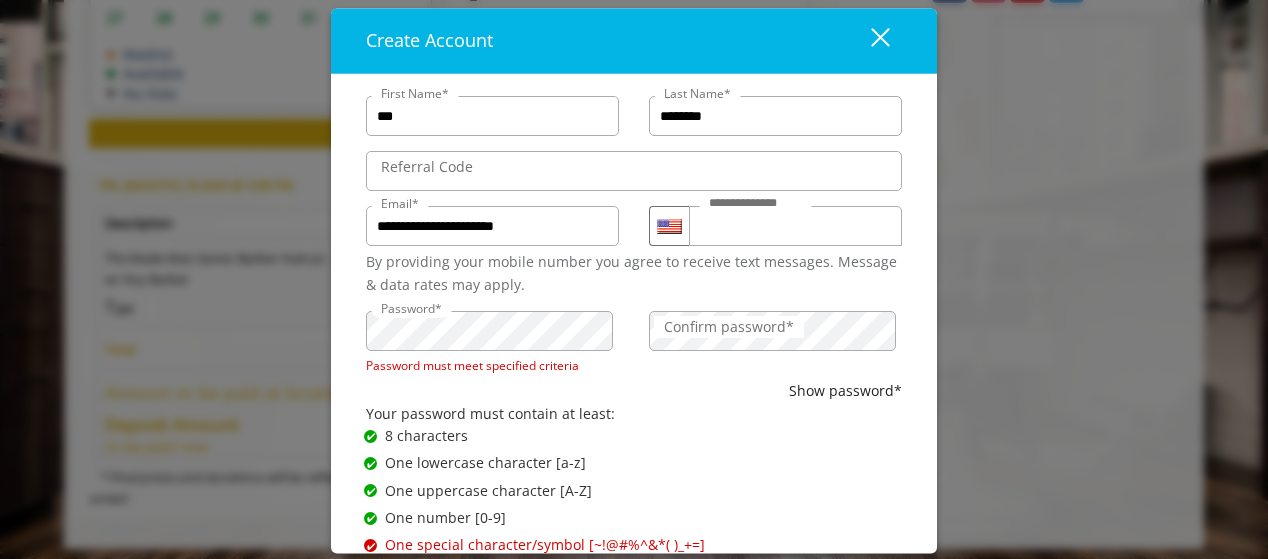 click on "Confirm password*" at bounding box center (729, 327) 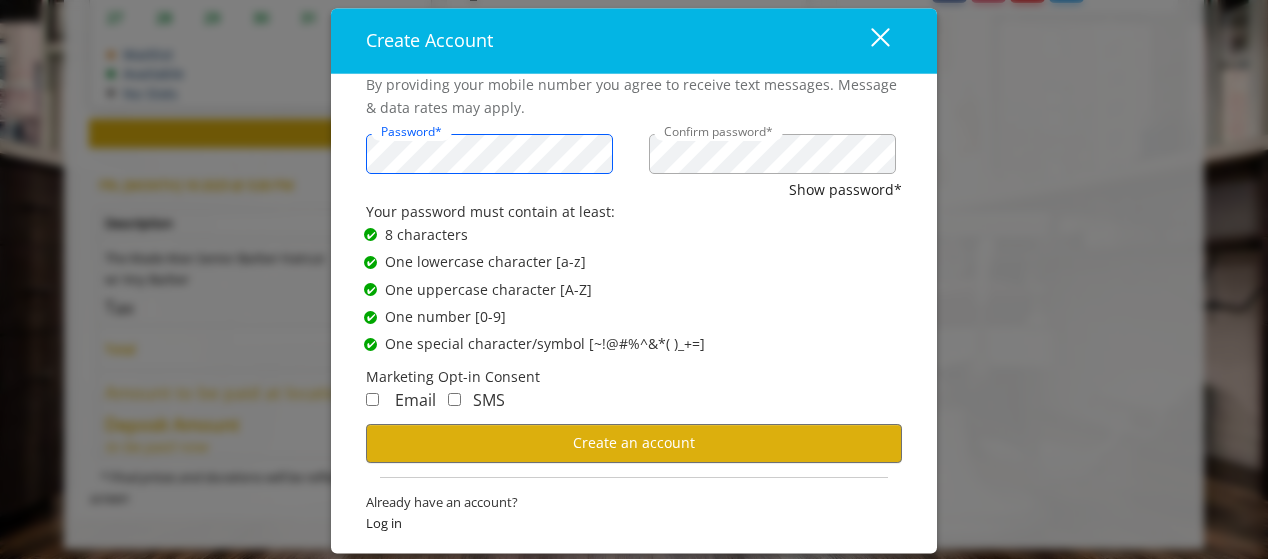 scroll, scrollTop: 176, scrollLeft: 0, axis: vertical 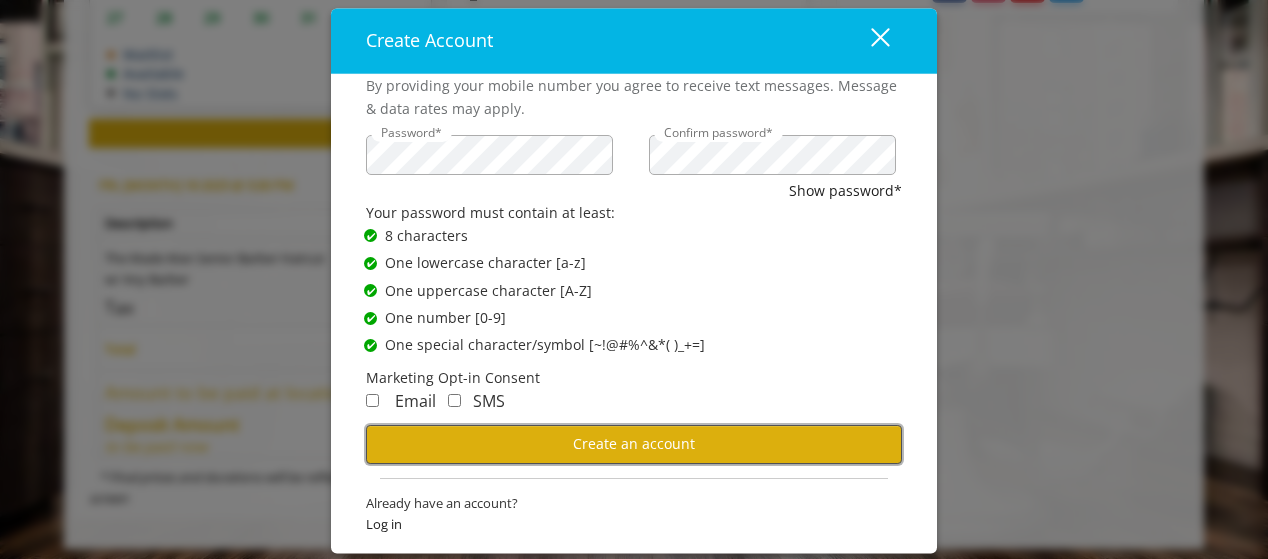 click on "Create an account" at bounding box center (634, 444) 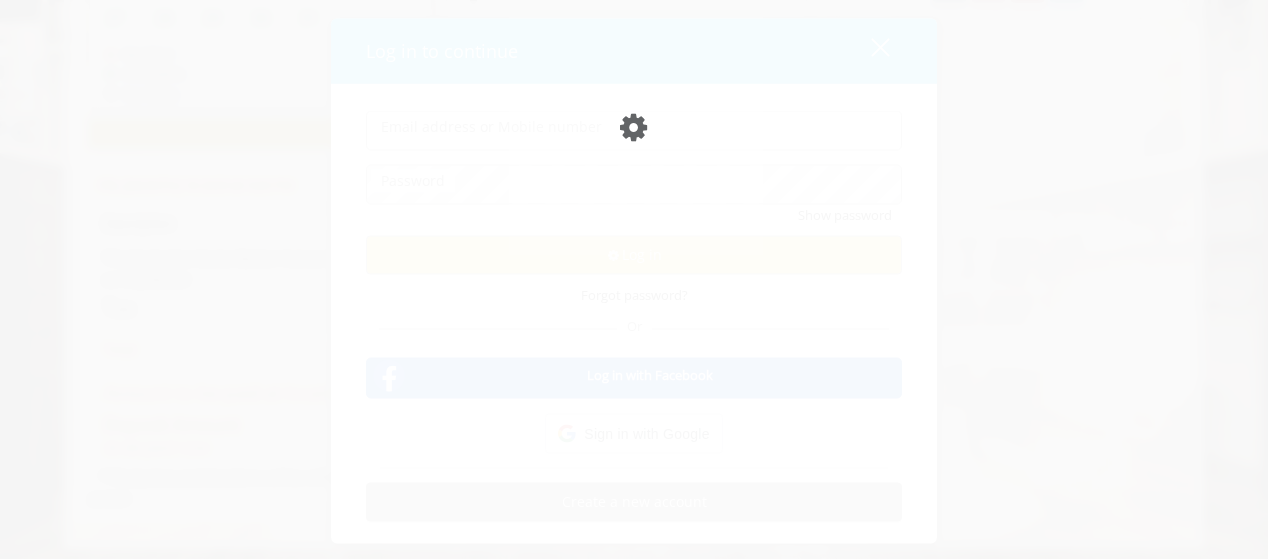 scroll, scrollTop: 0, scrollLeft: 0, axis: both 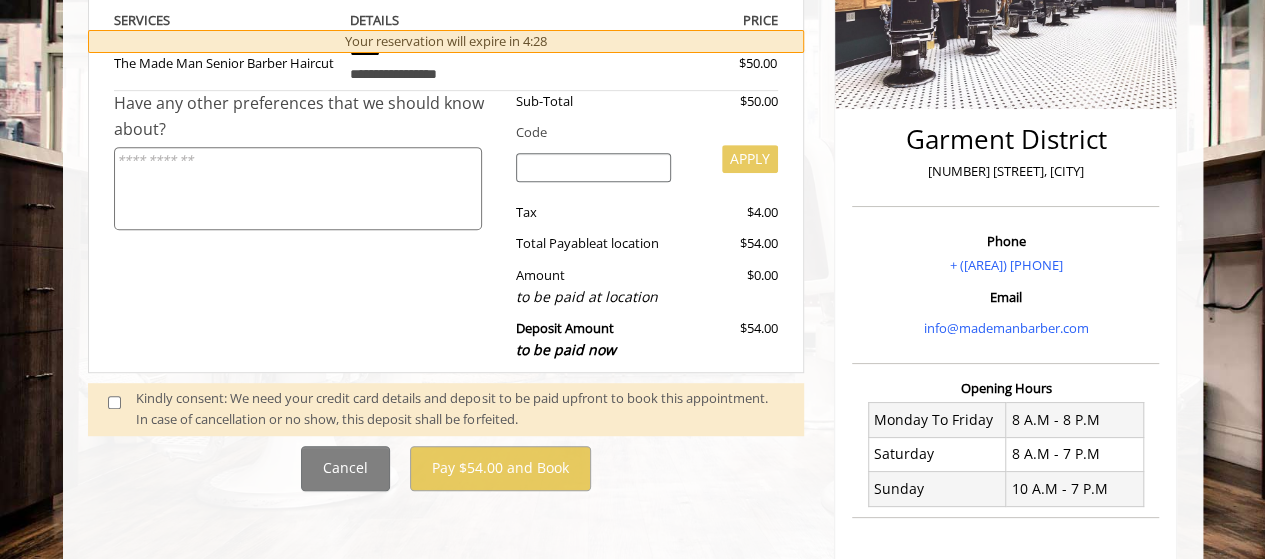 click 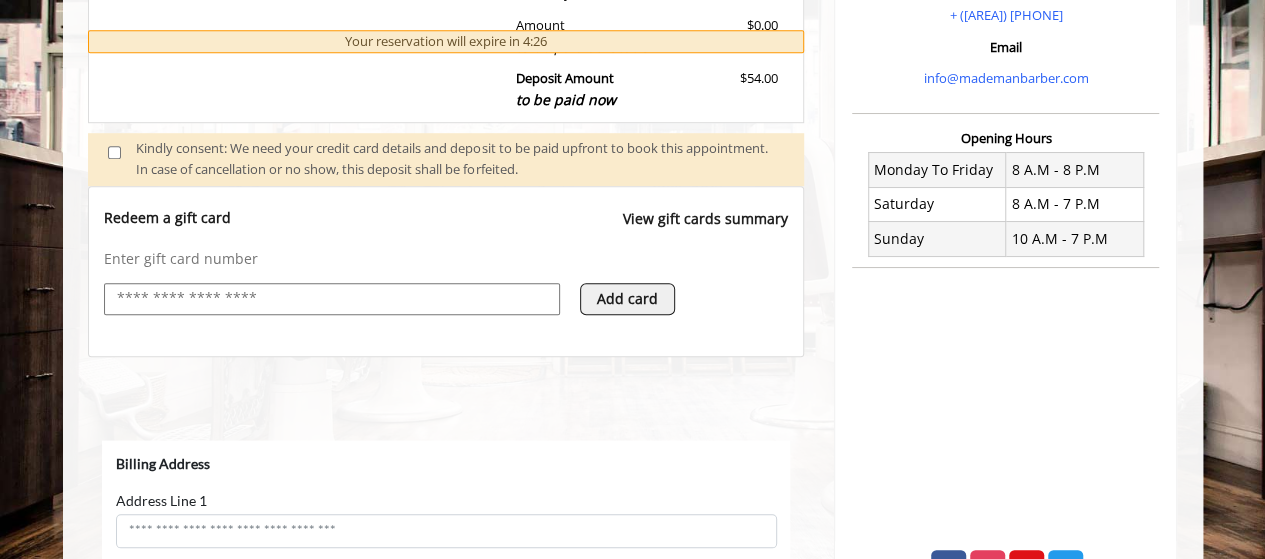 scroll, scrollTop: 0, scrollLeft: 0, axis: both 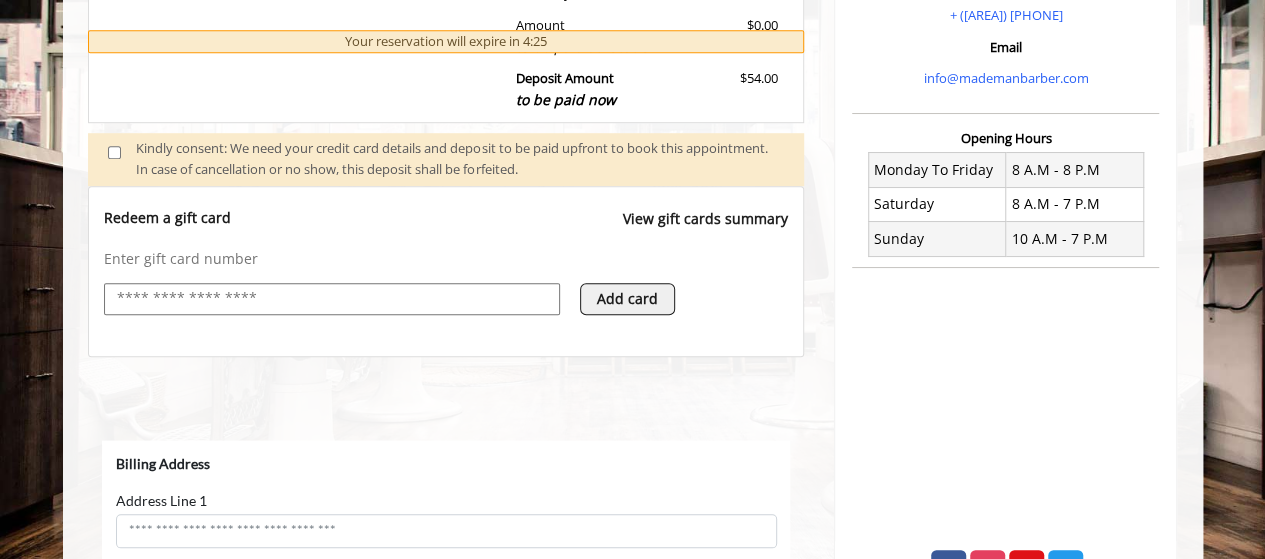click 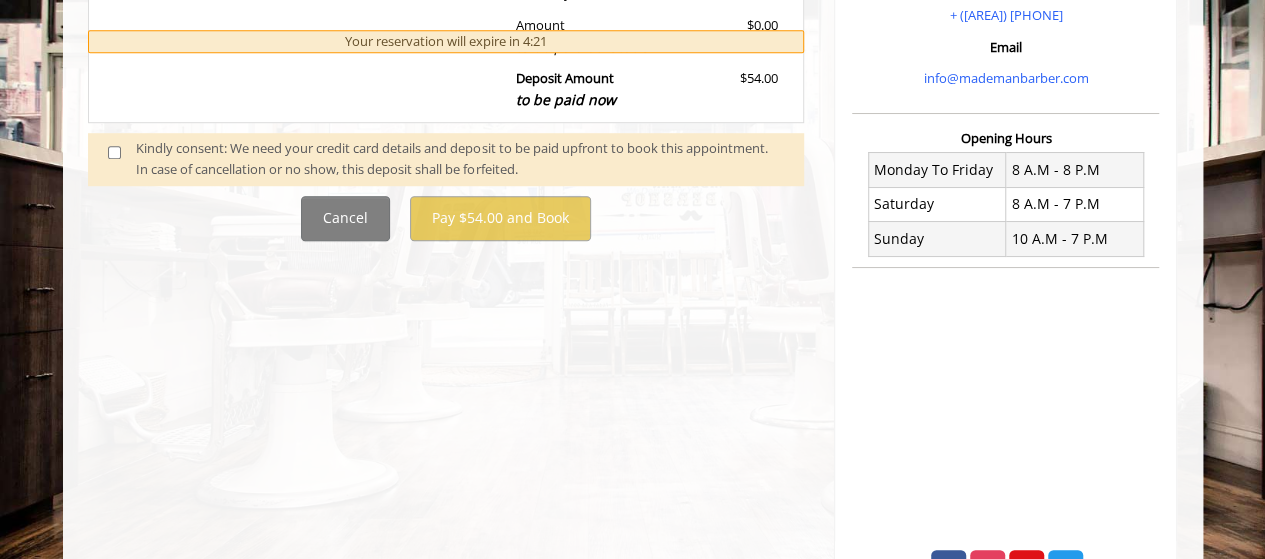 drag, startPoint x: 477, startPoint y: 213, endPoint x: 414, endPoint y: 298, distance: 105.801704 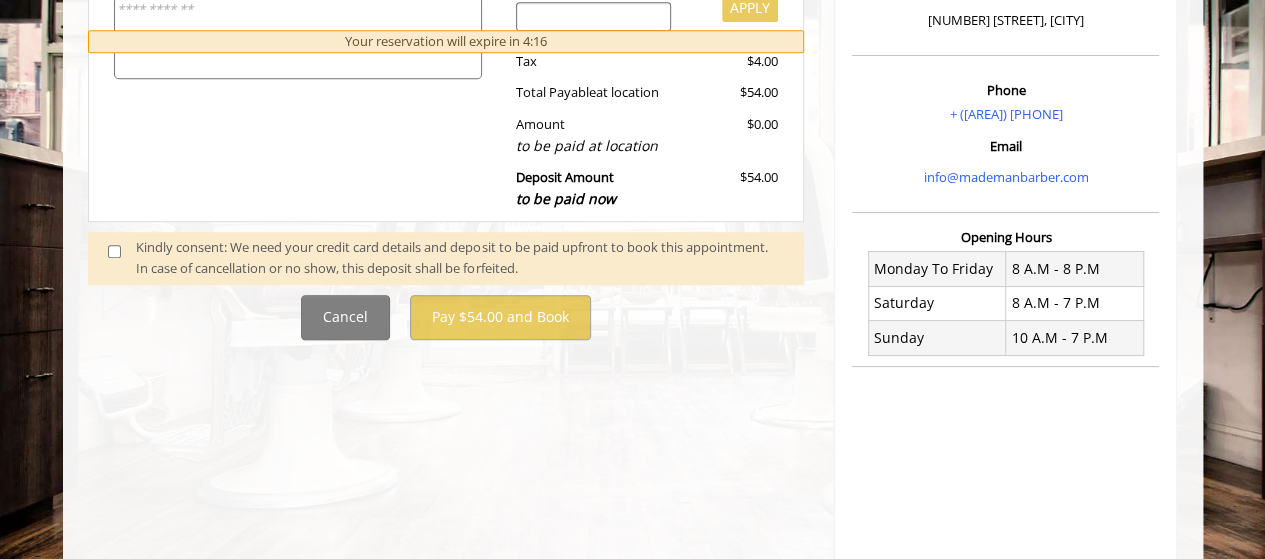scroll, scrollTop: 561, scrollLeft: 0, axis: vertical 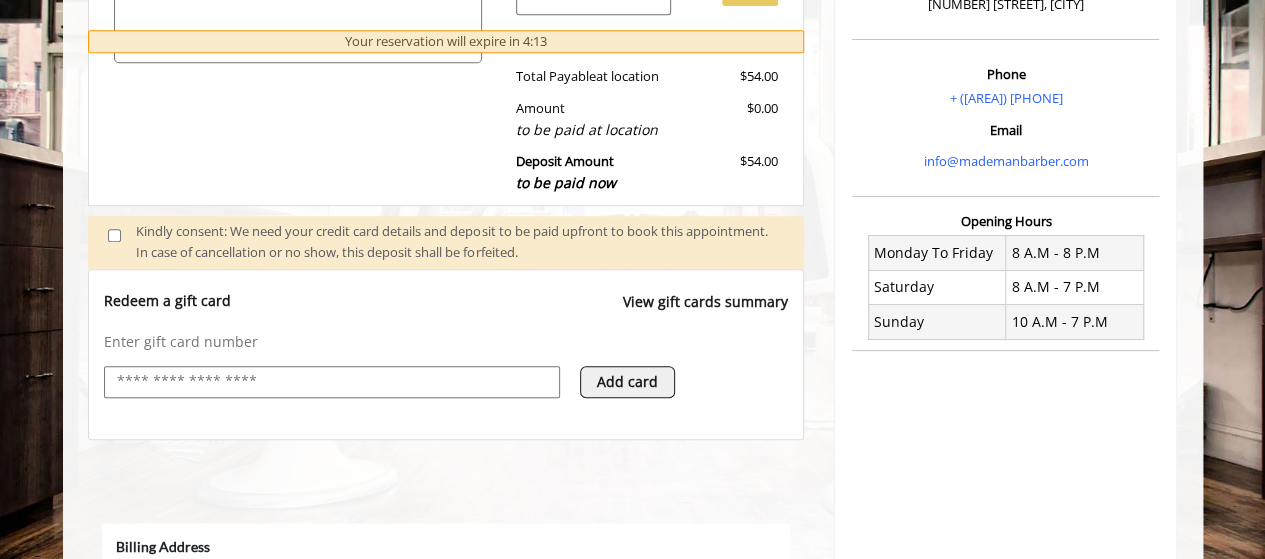 select on "***" 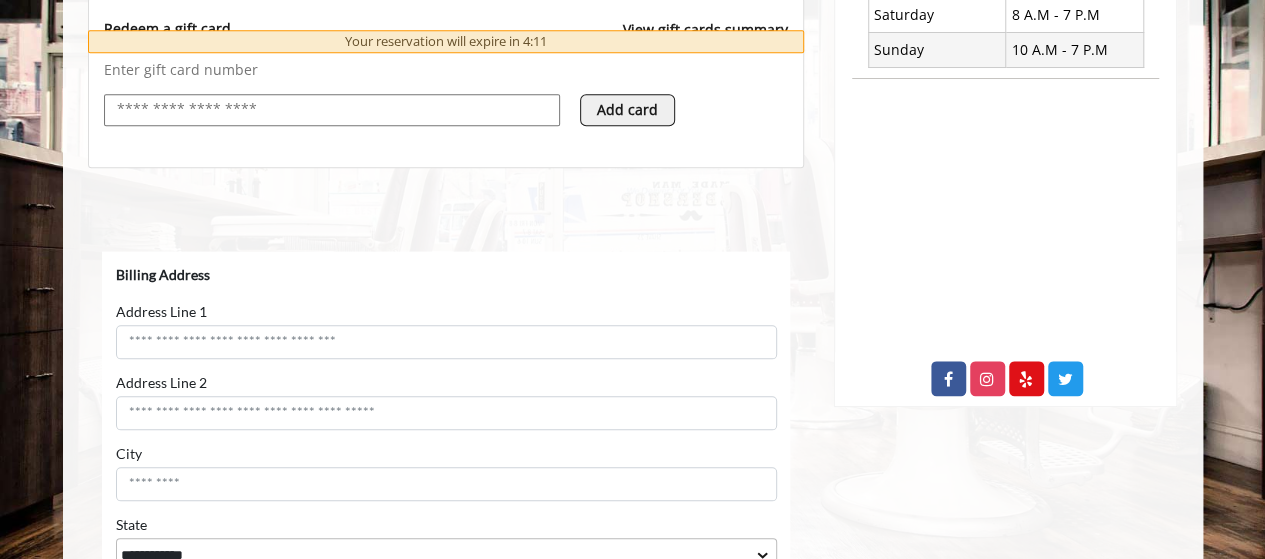 scroll, scrollTop: 792, scrollLeft: 0, axis: vertical 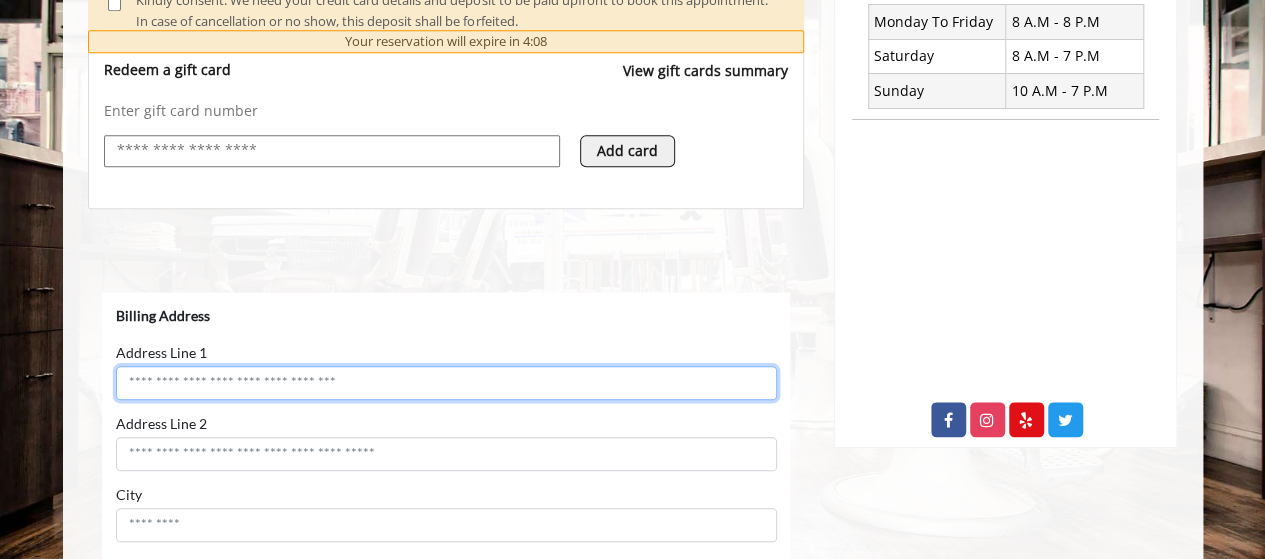 click on "Address Line 1" at bounding box center [445, 383] 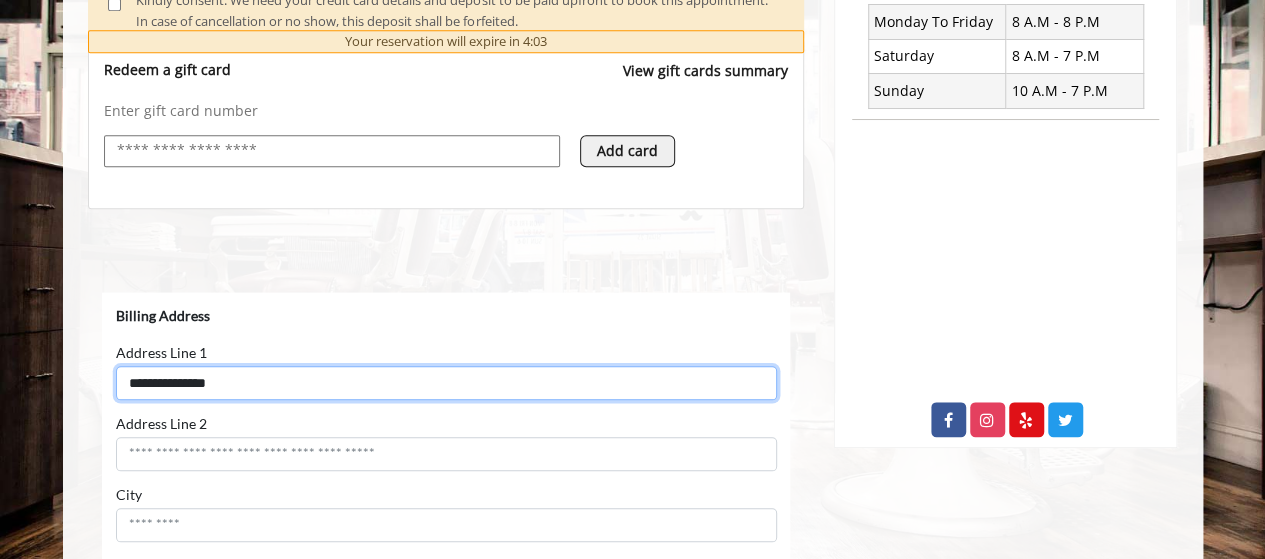type on "**********" 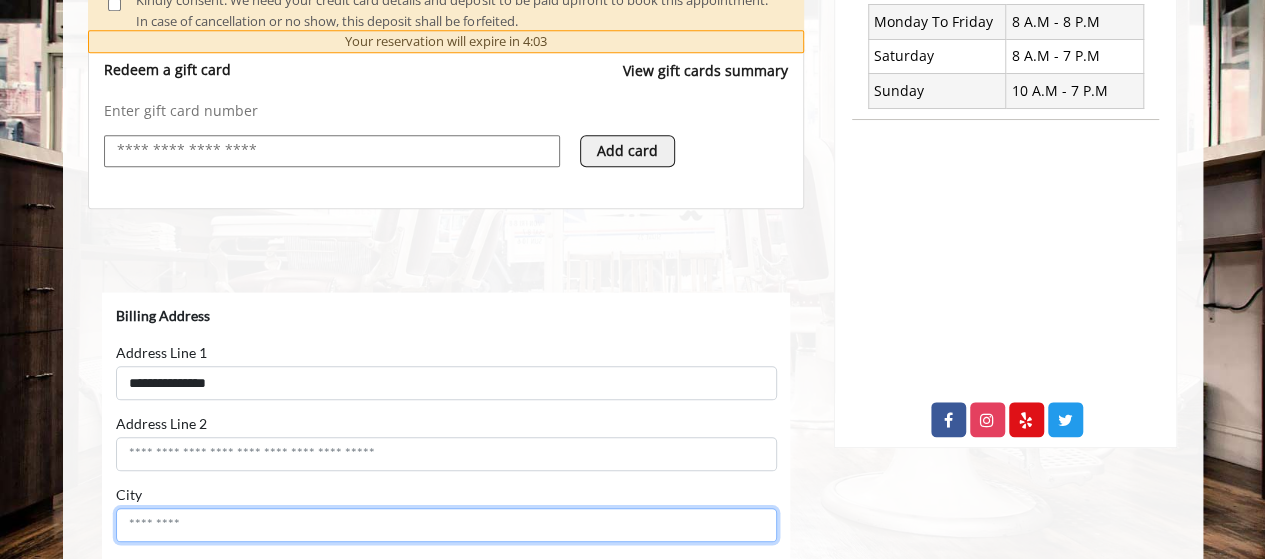 click on "City" at bounding box center [445, 525] 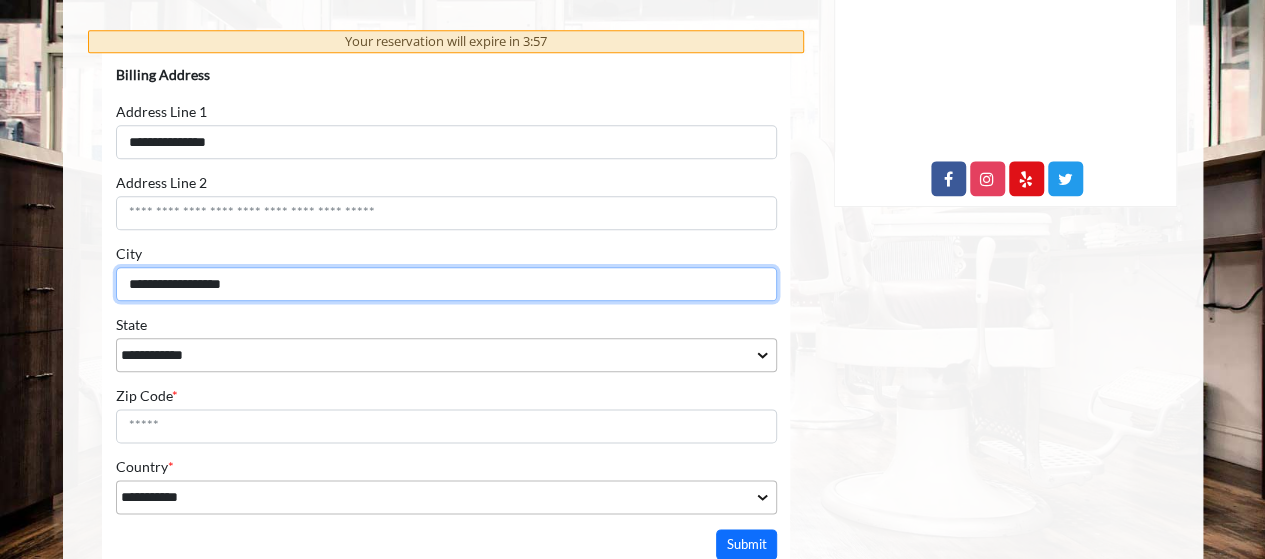 scroll, scrollTop: 1032, scrollLeft: 0, axis: vertical 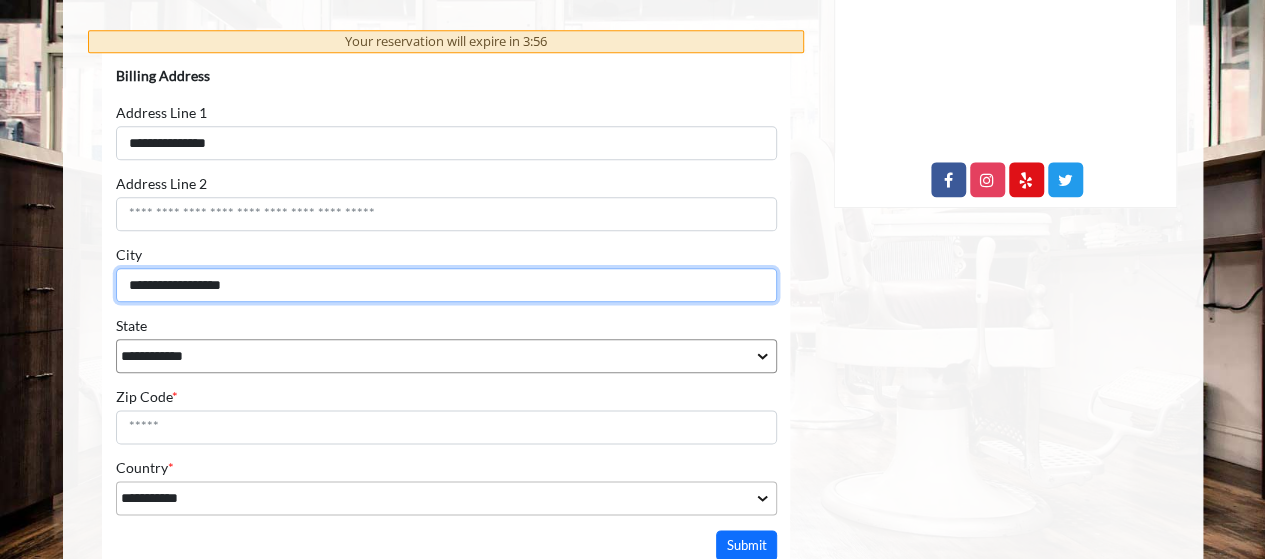 type on "**********" 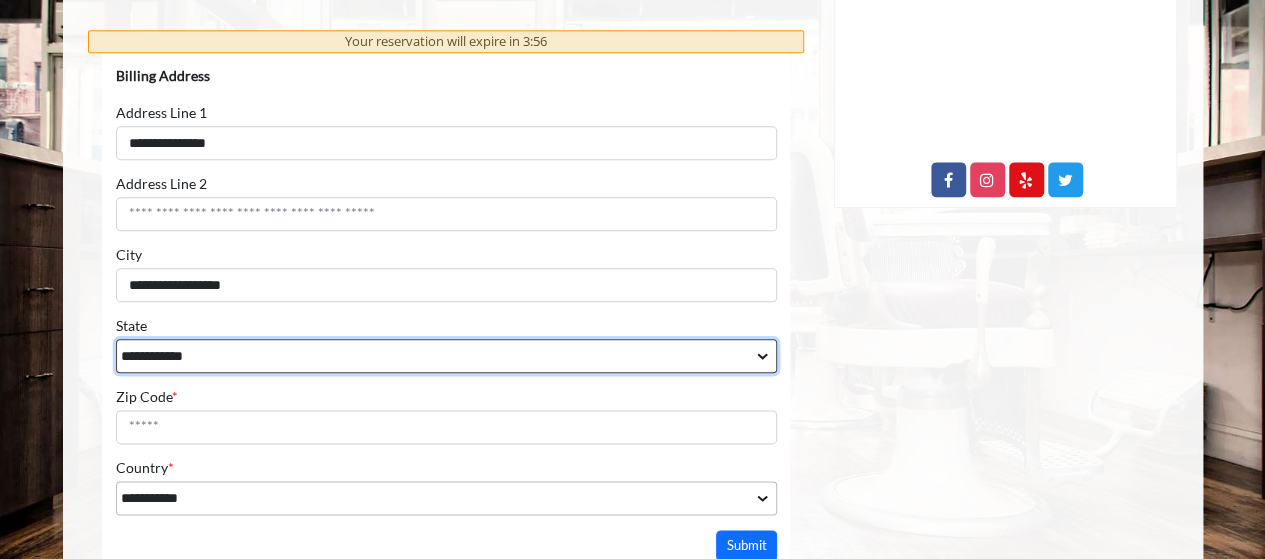 click on "**********" at bounding box center [445, 356] 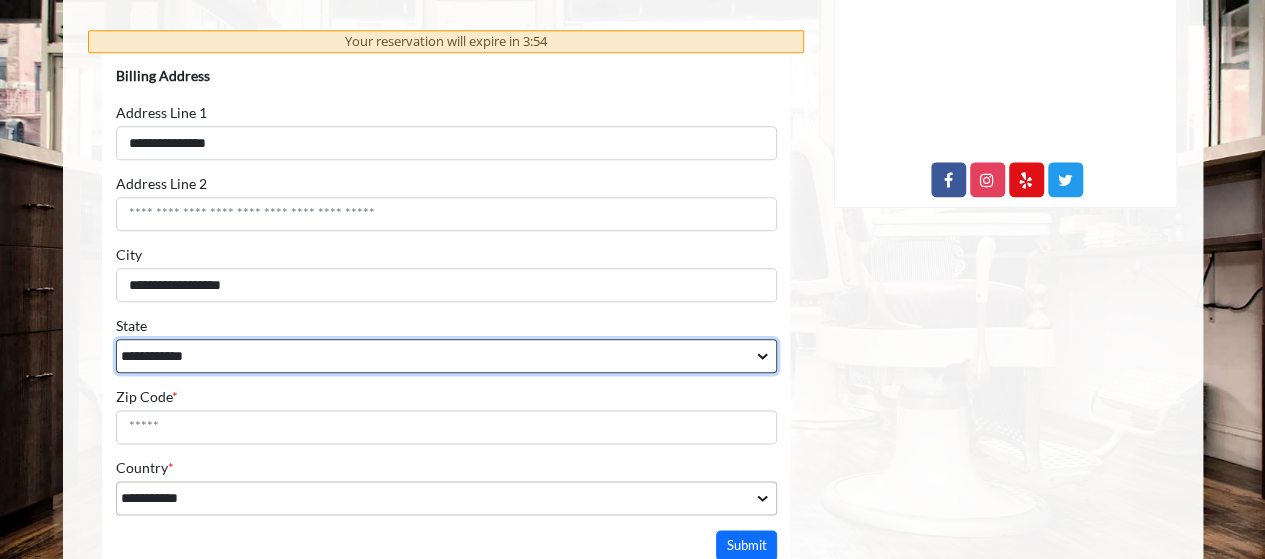 click on "**********" at bounding box center (445, 356) 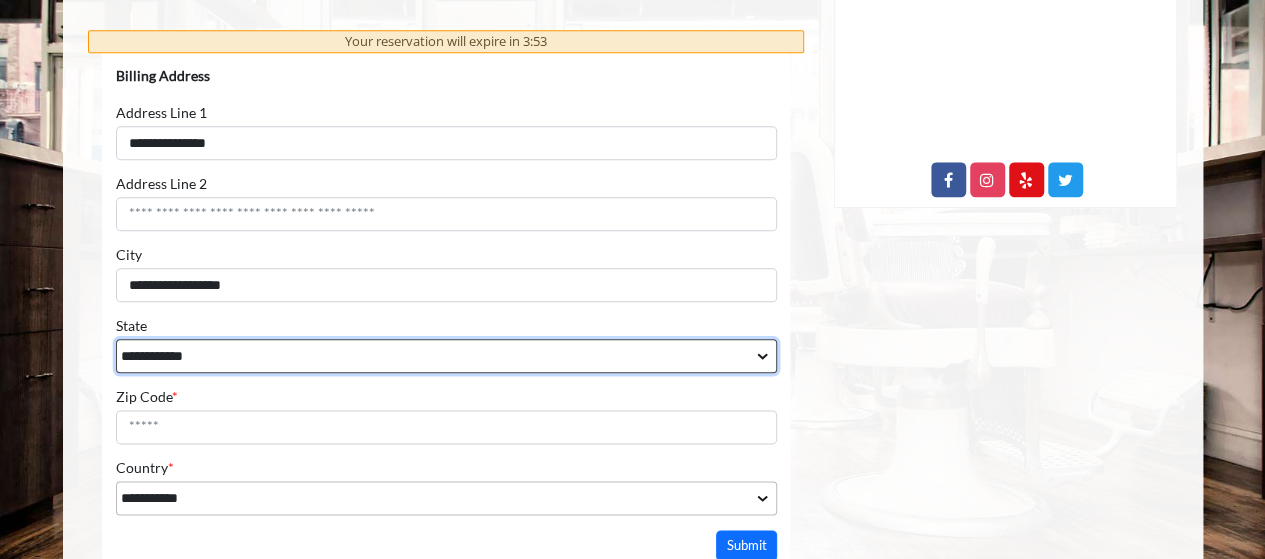 click on "**********" at bounding box center (445, 356) 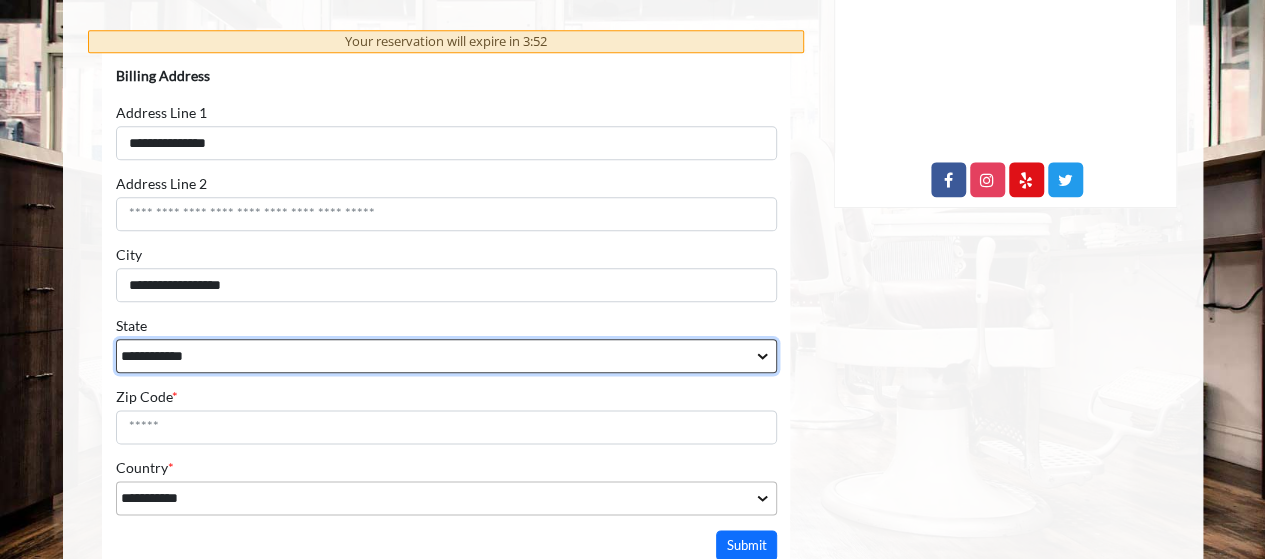 select on "**" 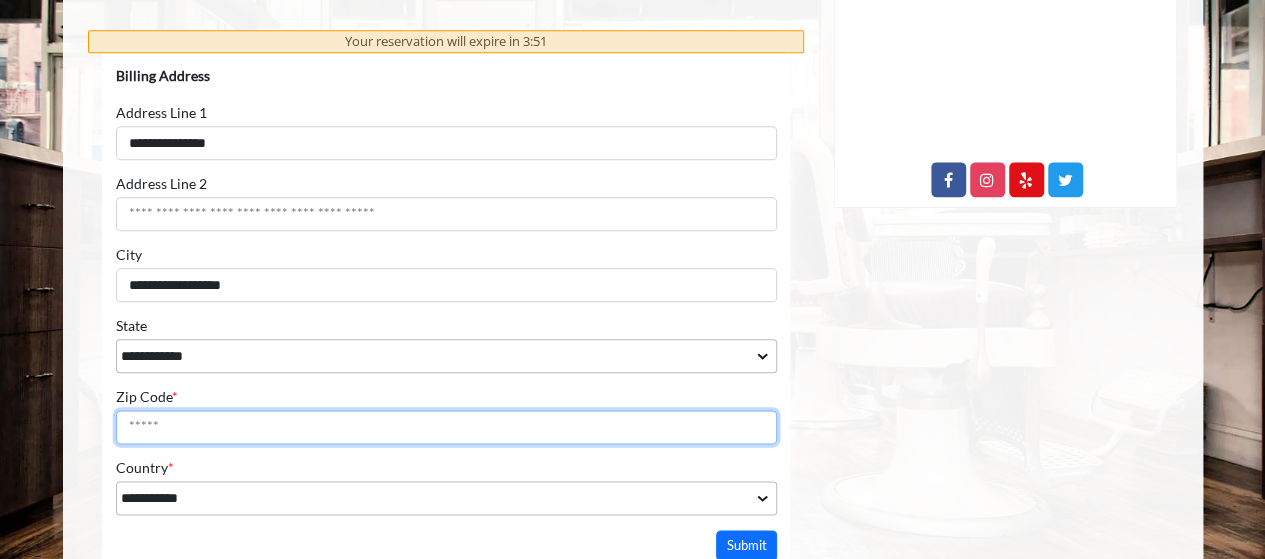 click on "Zip Code  *" at bounding box center (445, 427) 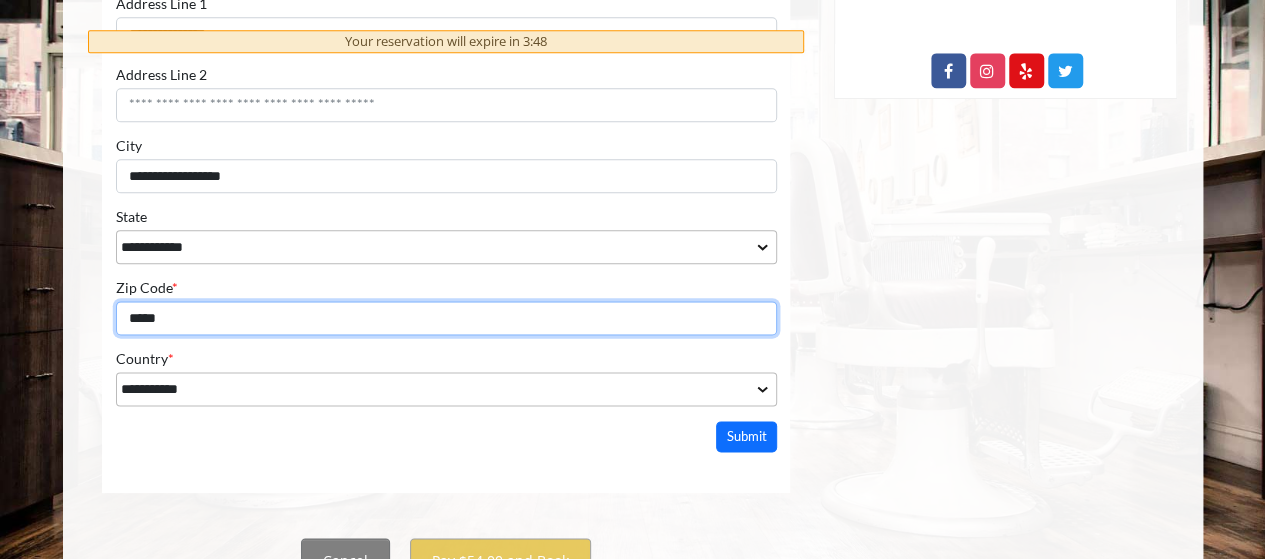 scroll, scrollTop: 1173, scrollLeft: 0, axis: vertical 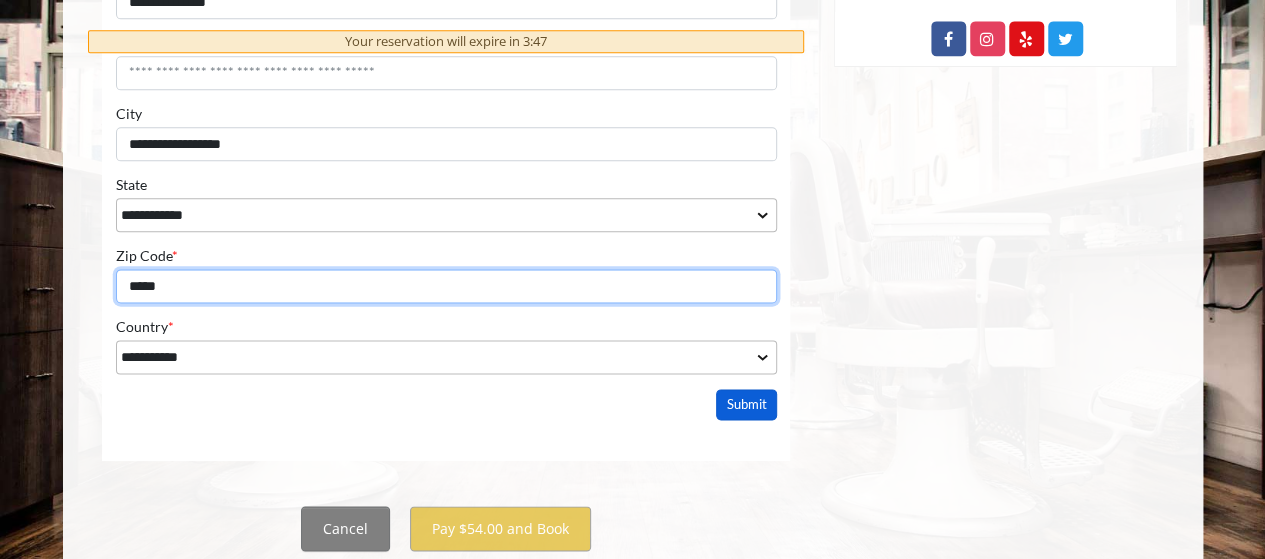 type on "*****" 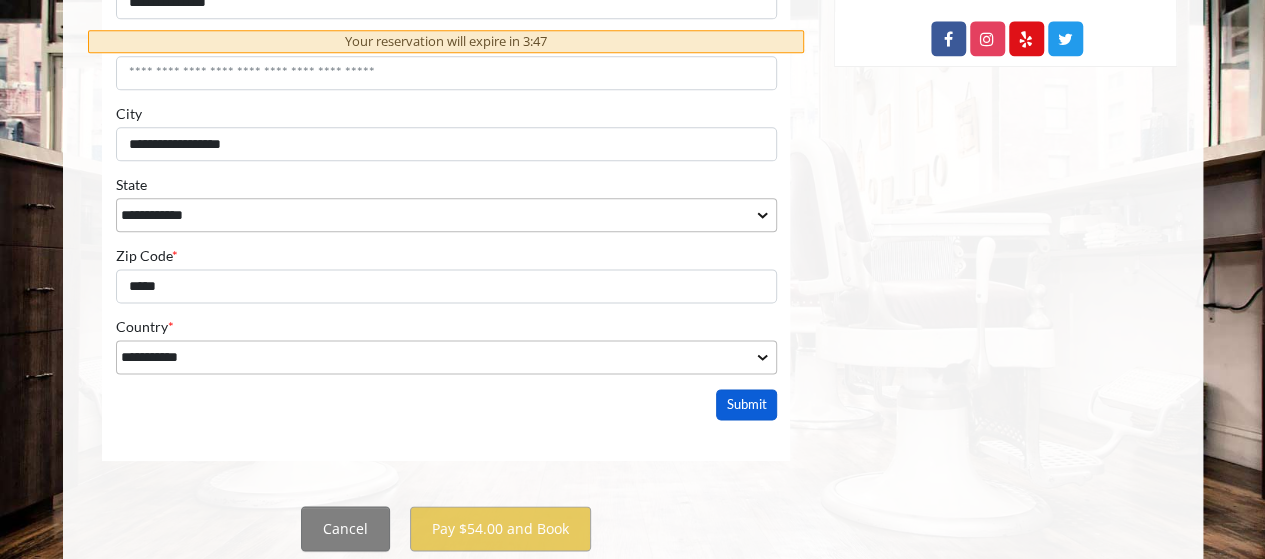 click on "Submit" at bounding box center (746, 405) 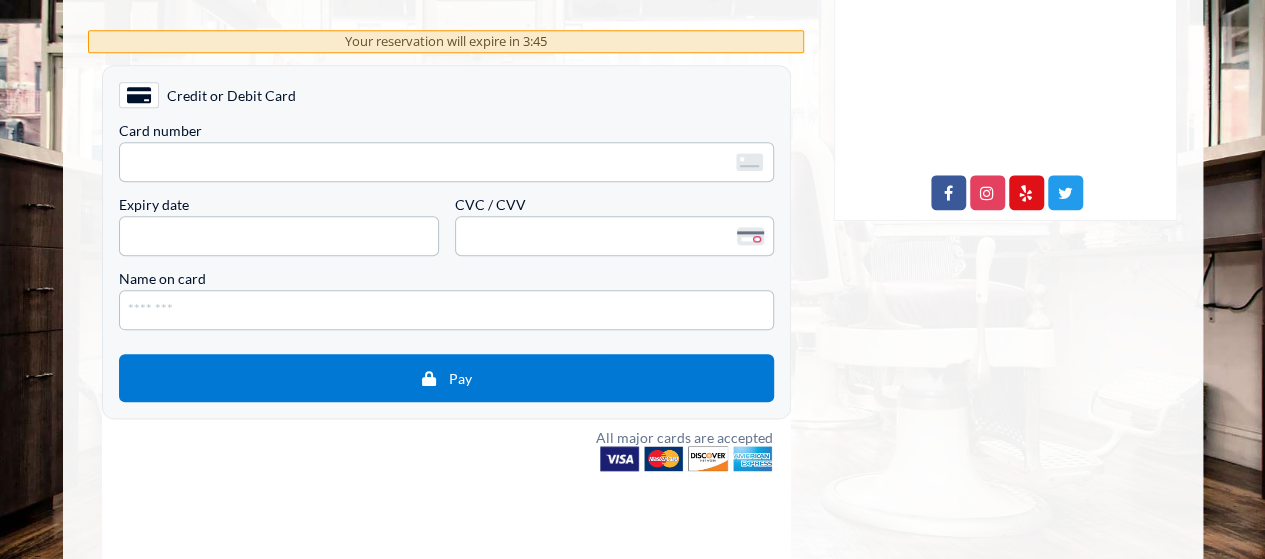 scroll, scrollTop: 975, scrollLeft: 0, axis: vertical 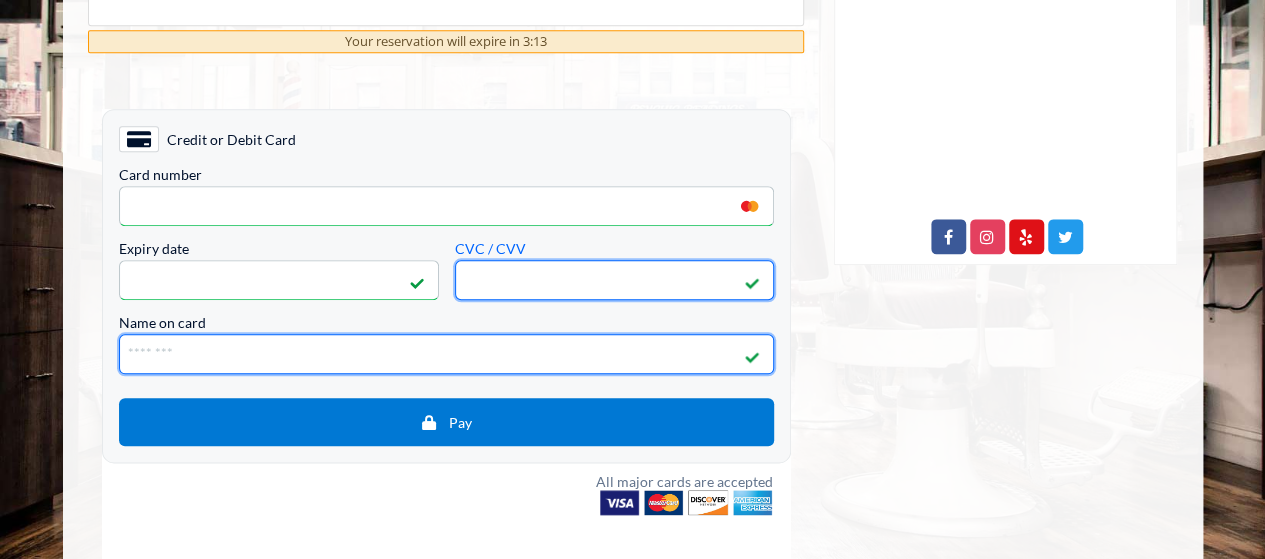 click on "Name on card" at bounding box center [445, 354] 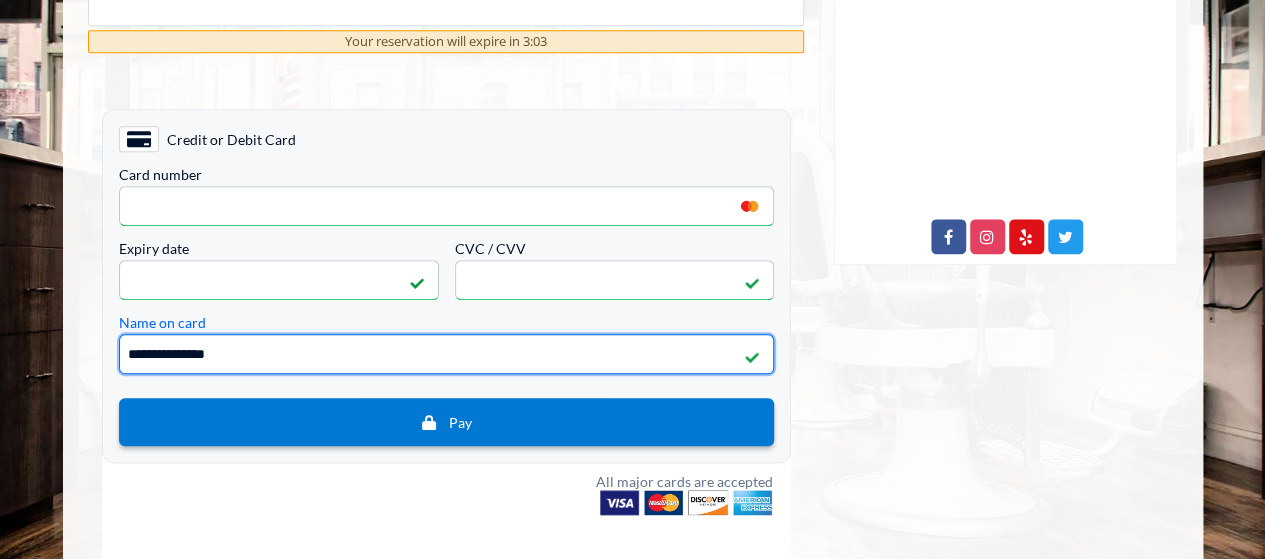 type on "**********" 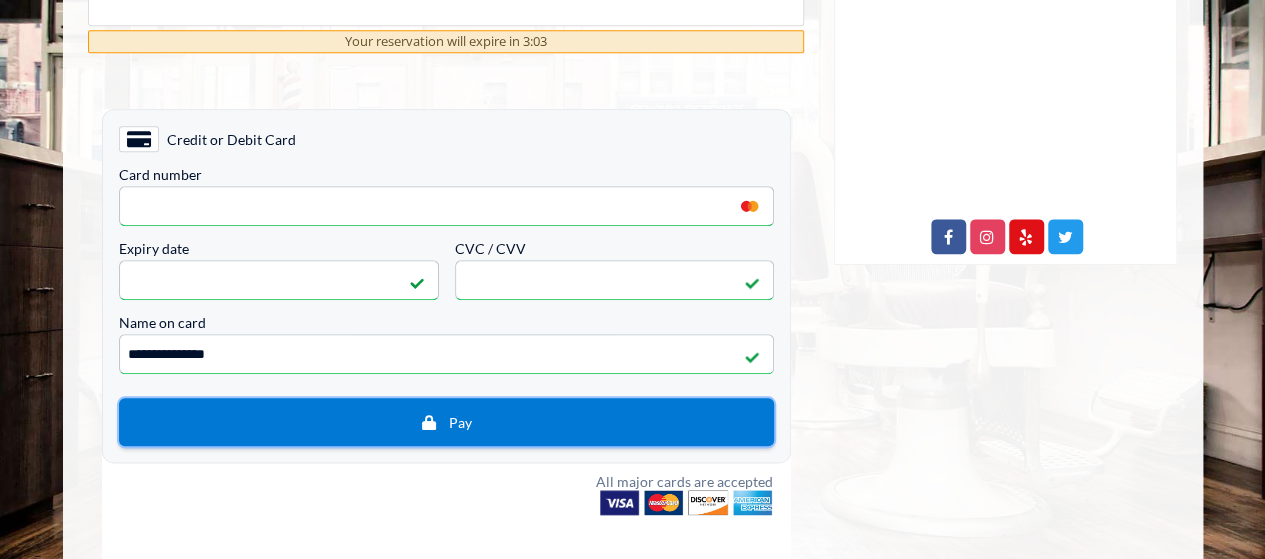 click on "Pay" at bounding box center (445, 422) 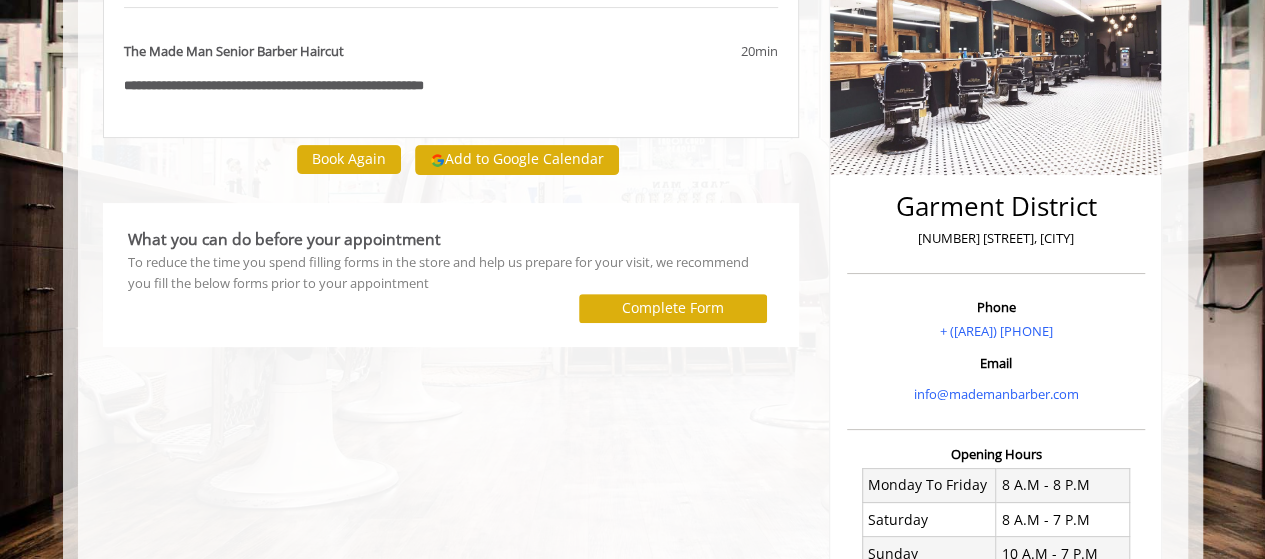 scroll, scrollTop: 302, scrollLeft: 0, axis: vertical 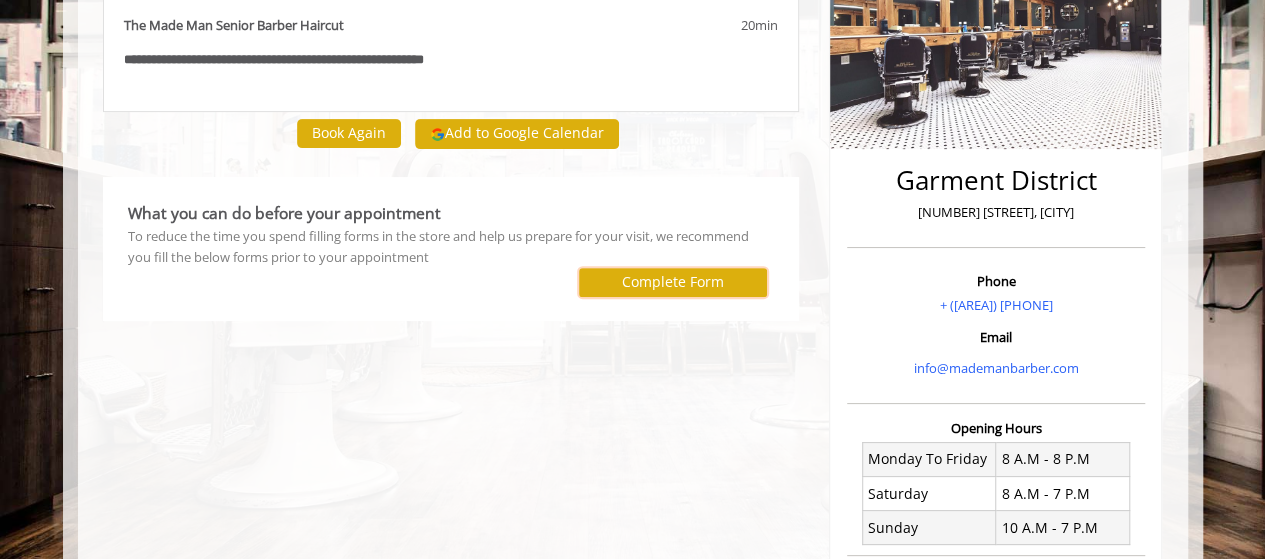 click on "Complete Form" at bounding box center [673, 282] 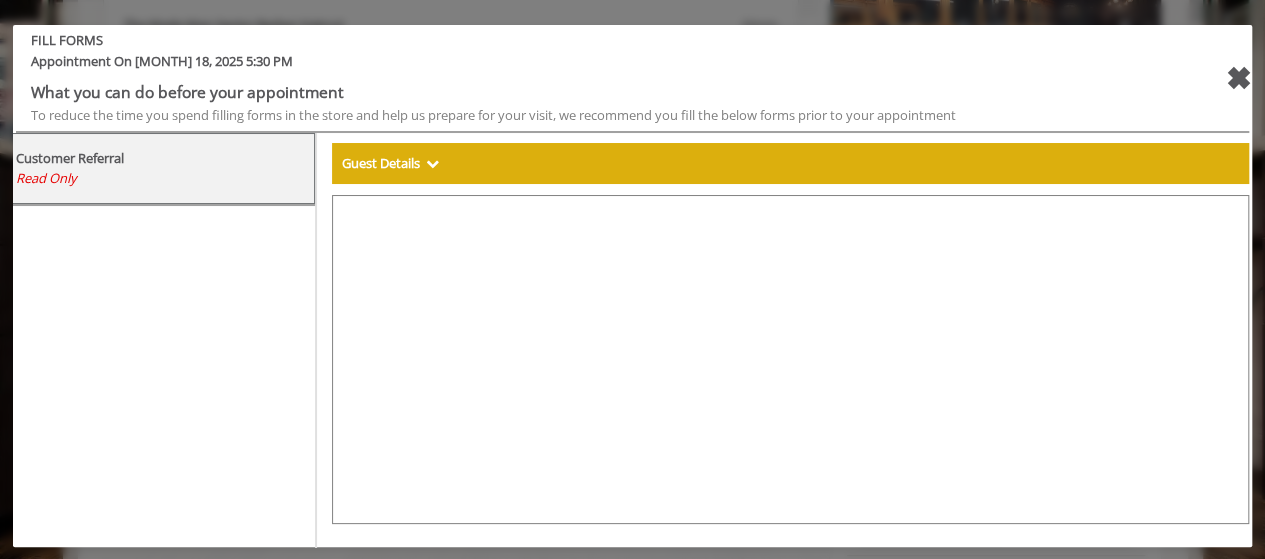 select on "***" 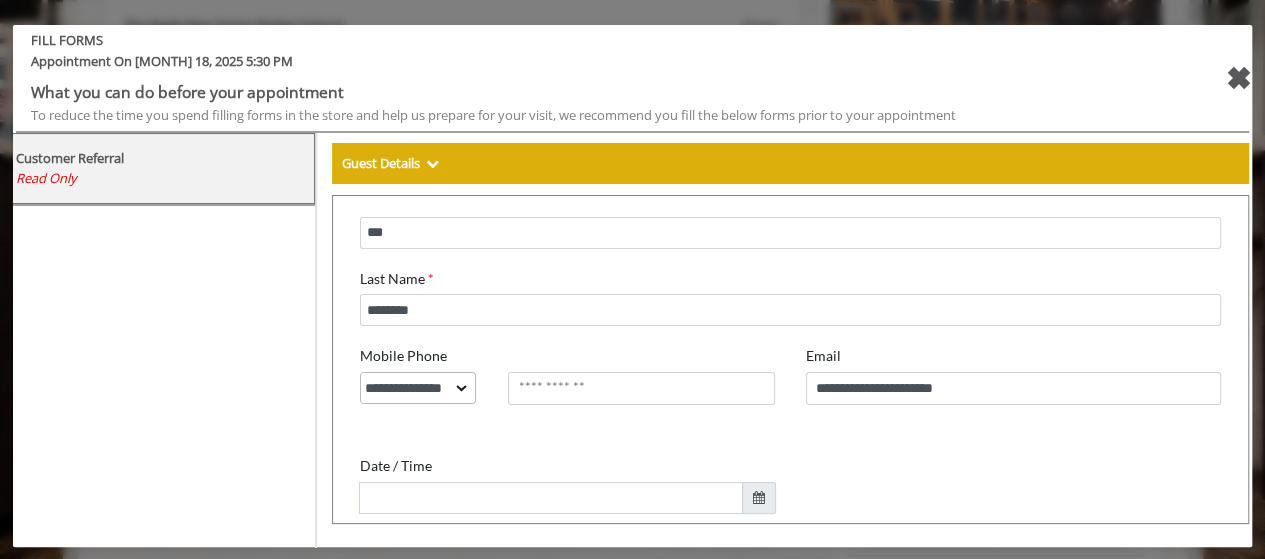 scroll, scrollTop: 223, scrollLeft: 0, axis: vertical 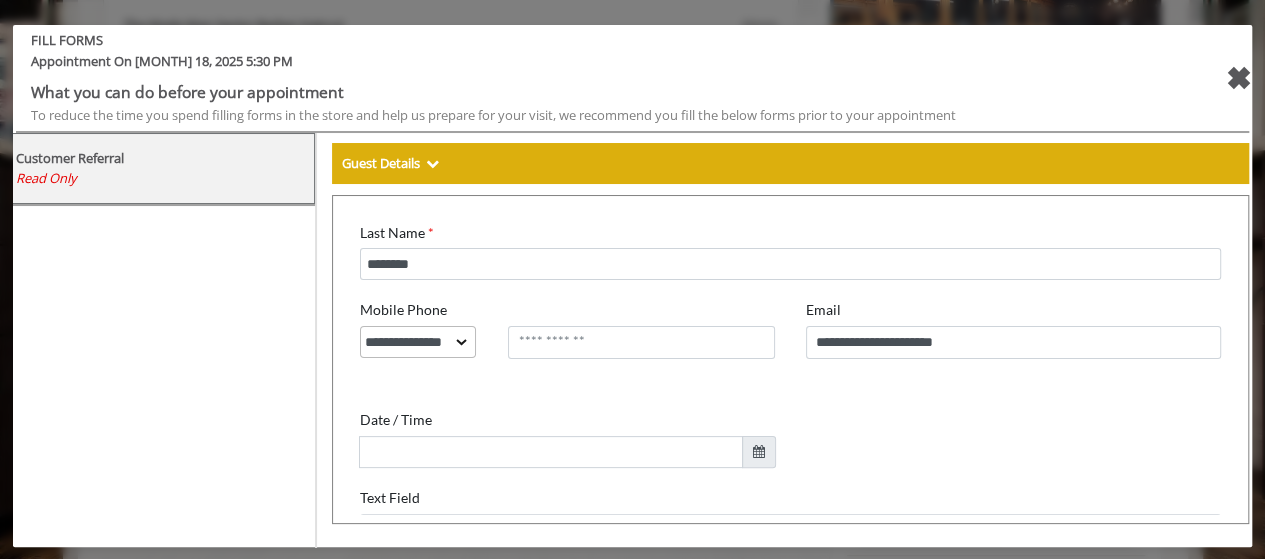 click at bounding box center [748, 440] 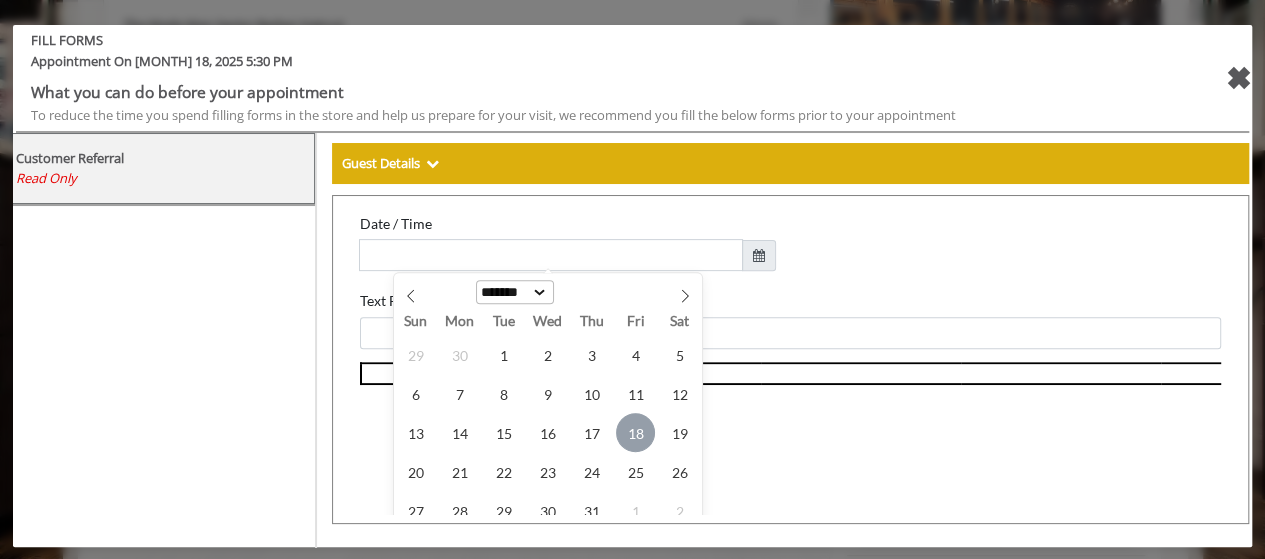 click on "18" at bounding box center [624, 421] 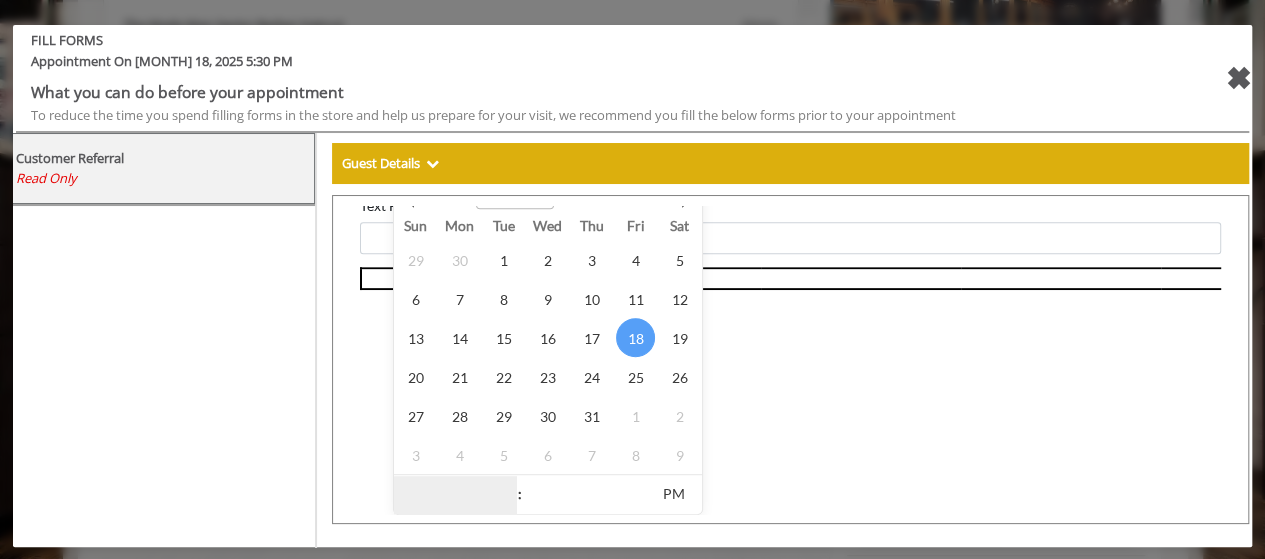 scroll, scrollTop: 520, scrollLeft: 0, axis: vertical 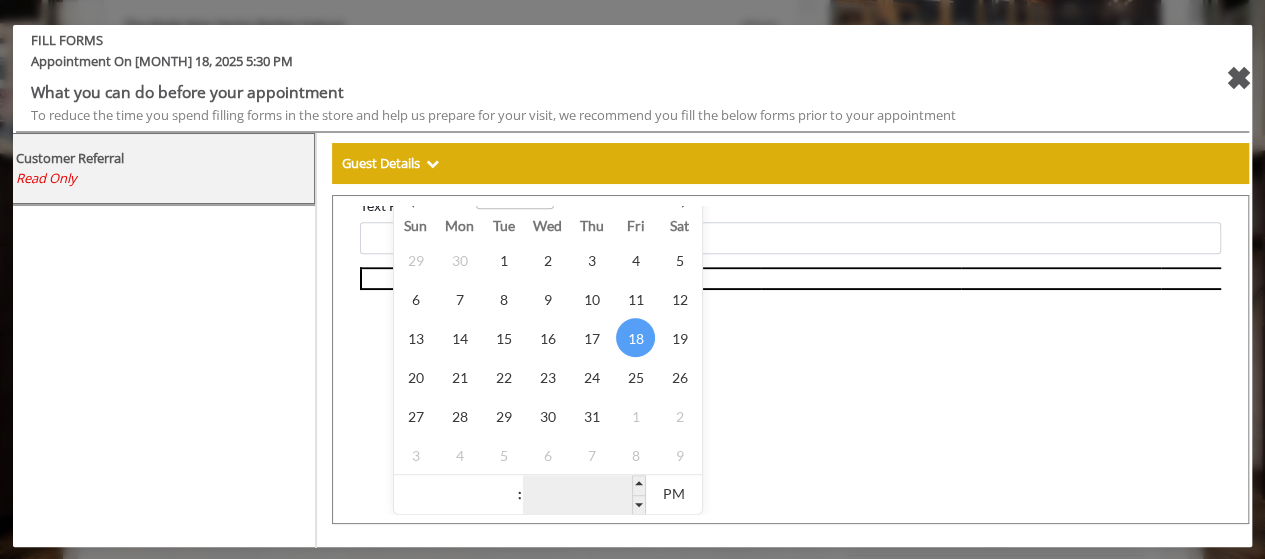 type on "**" 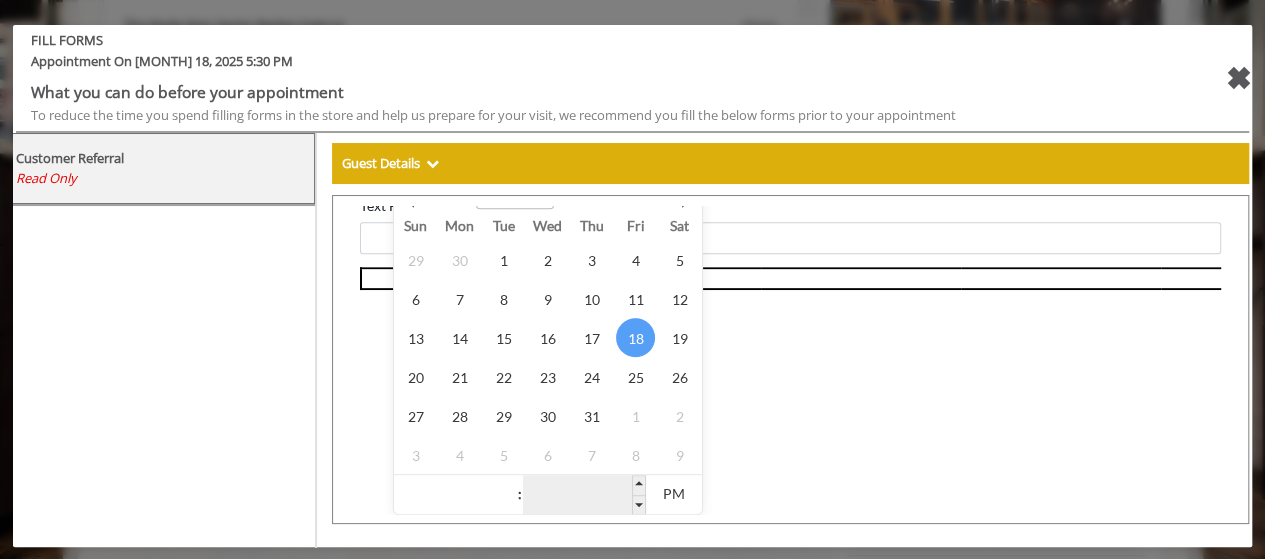 click on "**" at bounding box center (573, 485) 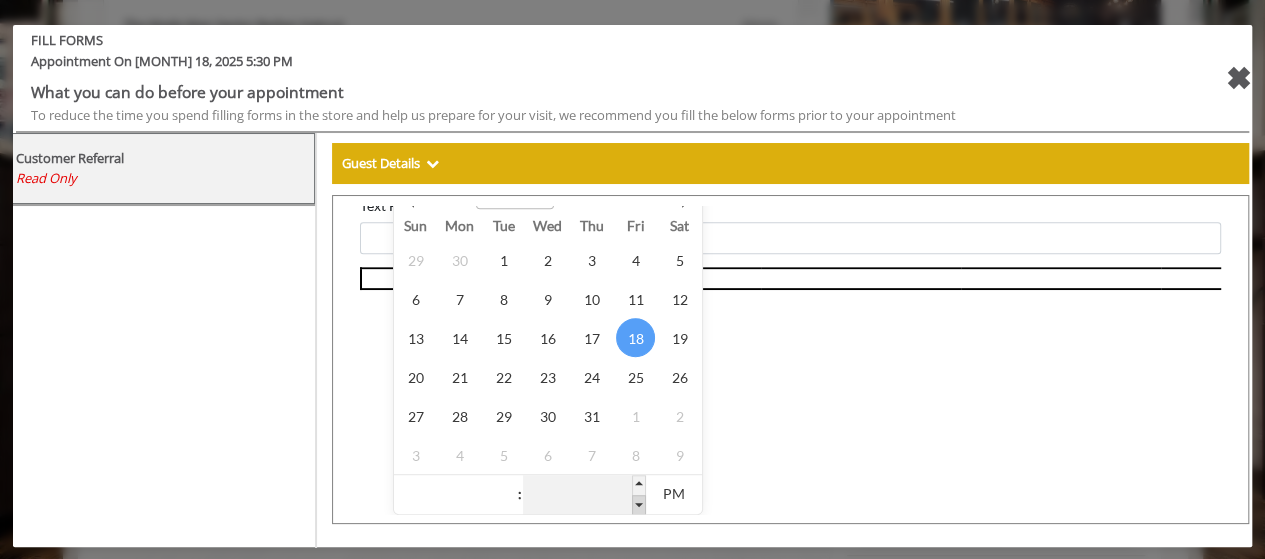 click at bounding box center [628, 494] 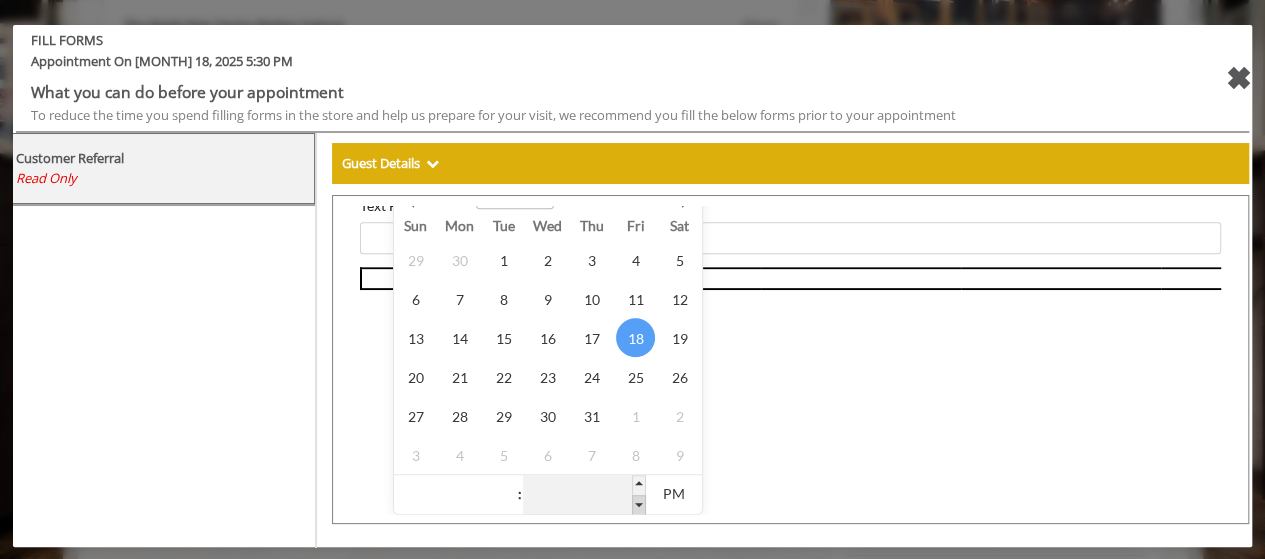click at bounding box center (628, 494) 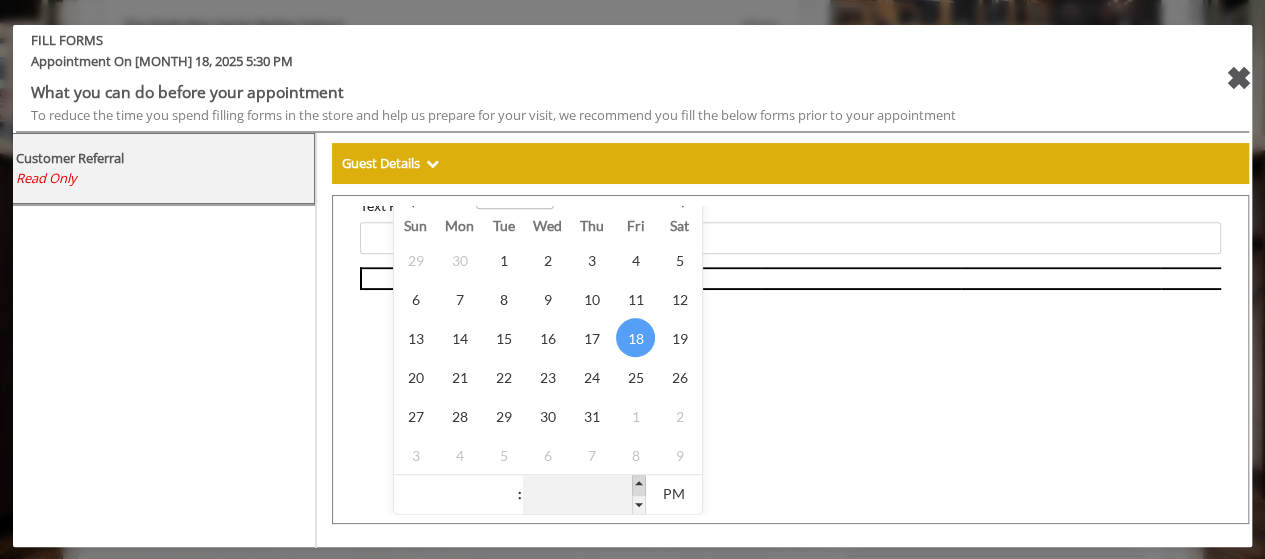 click at bounding box center [628, 474] 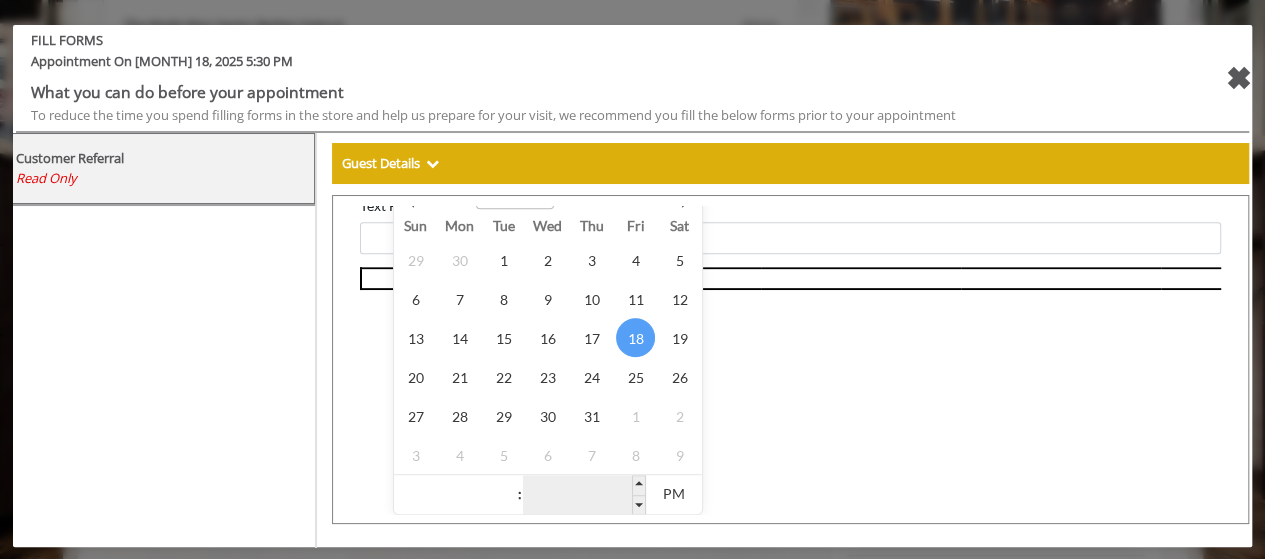 click on "**" at bounding box center [573, 485] 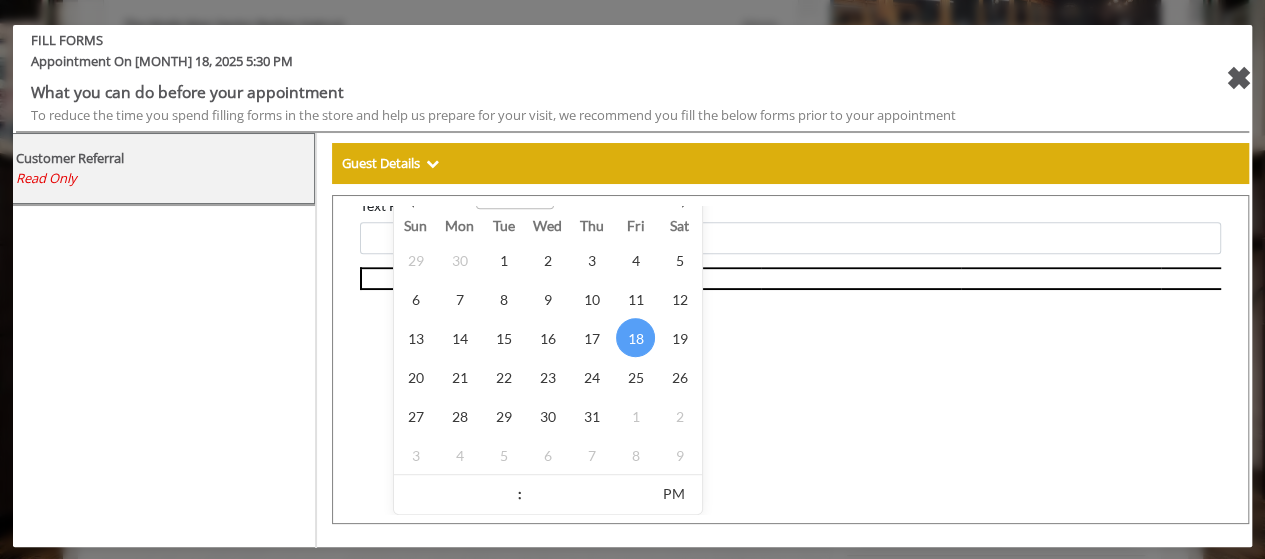 click on "**********" at bounding box center (779, -11) 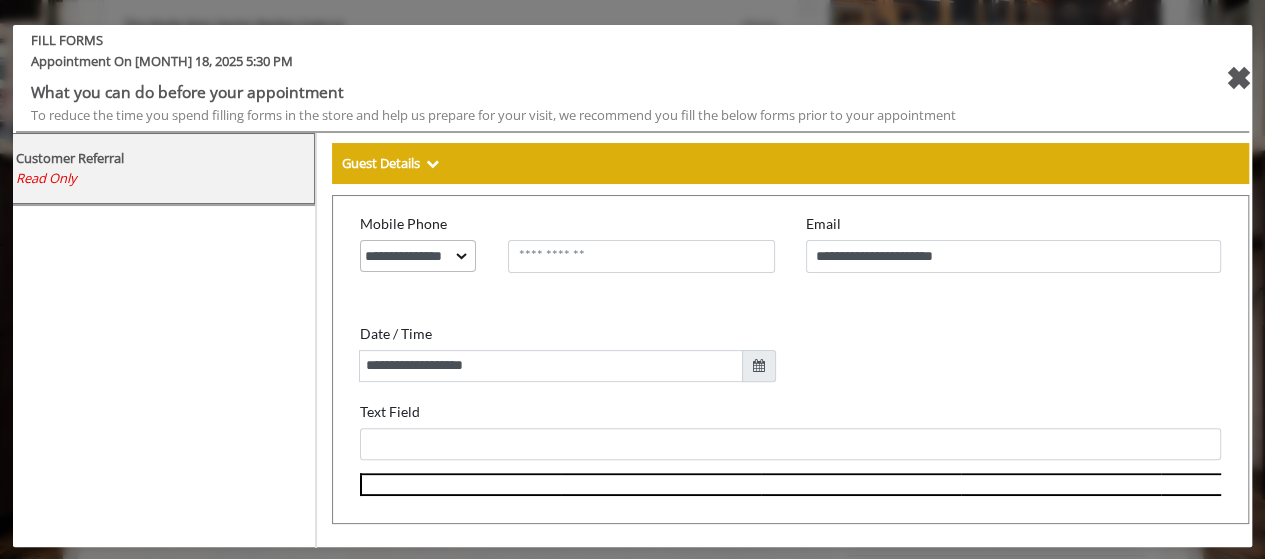 scroll, scrollTop: 322, scrollLeft: 0, axis: vertical 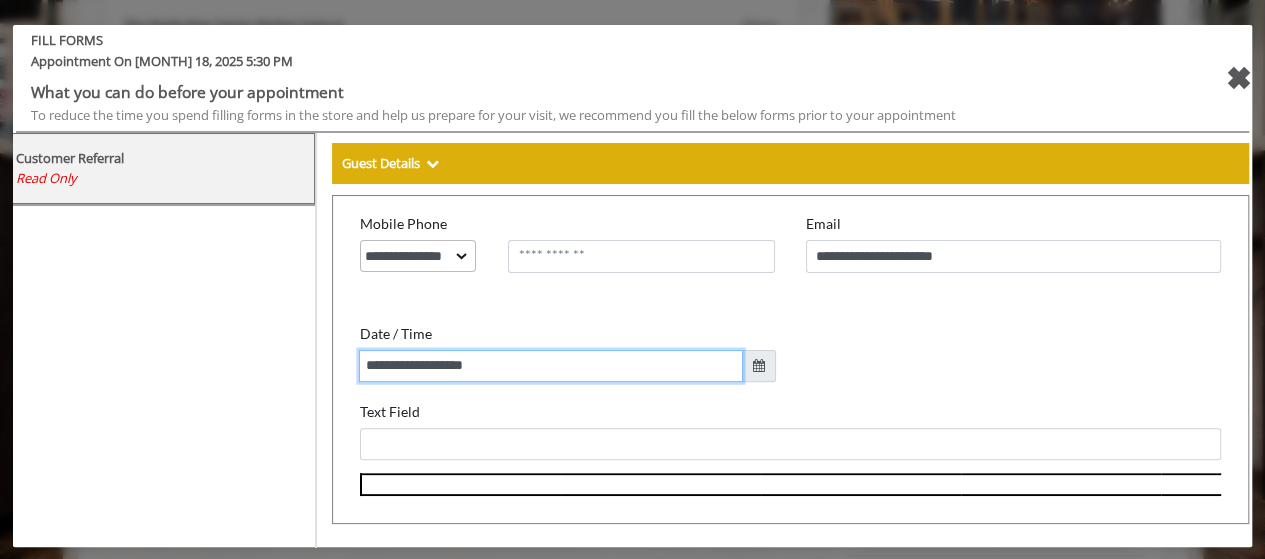 click on "**********" at bounding box center (540, 355) 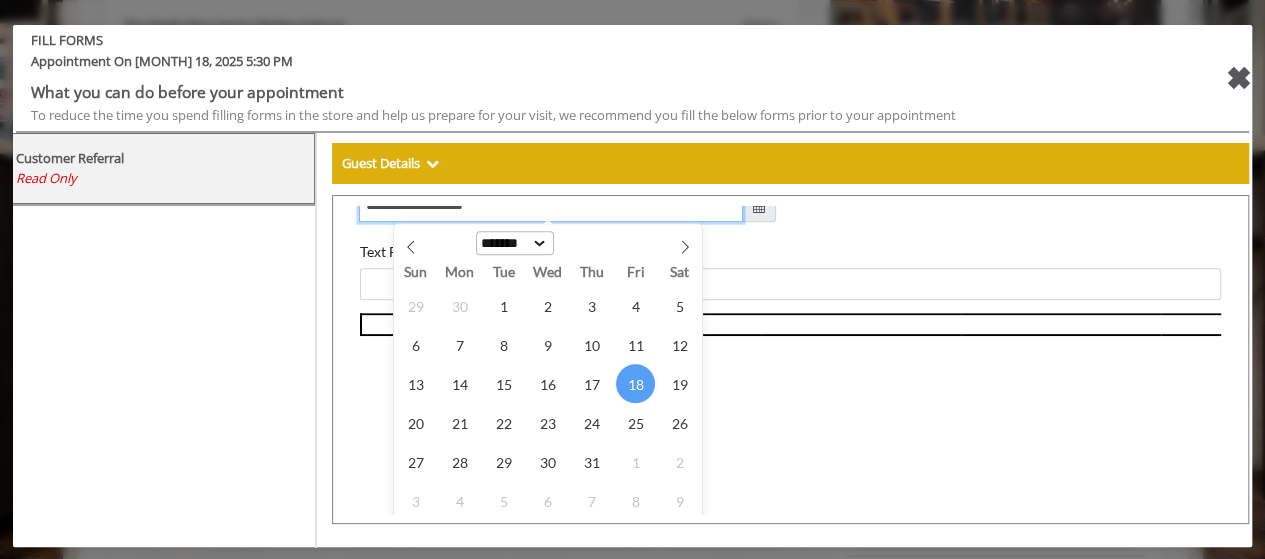 scroll, scrollTop: 521, scrollLeft: 0, axis: vertical 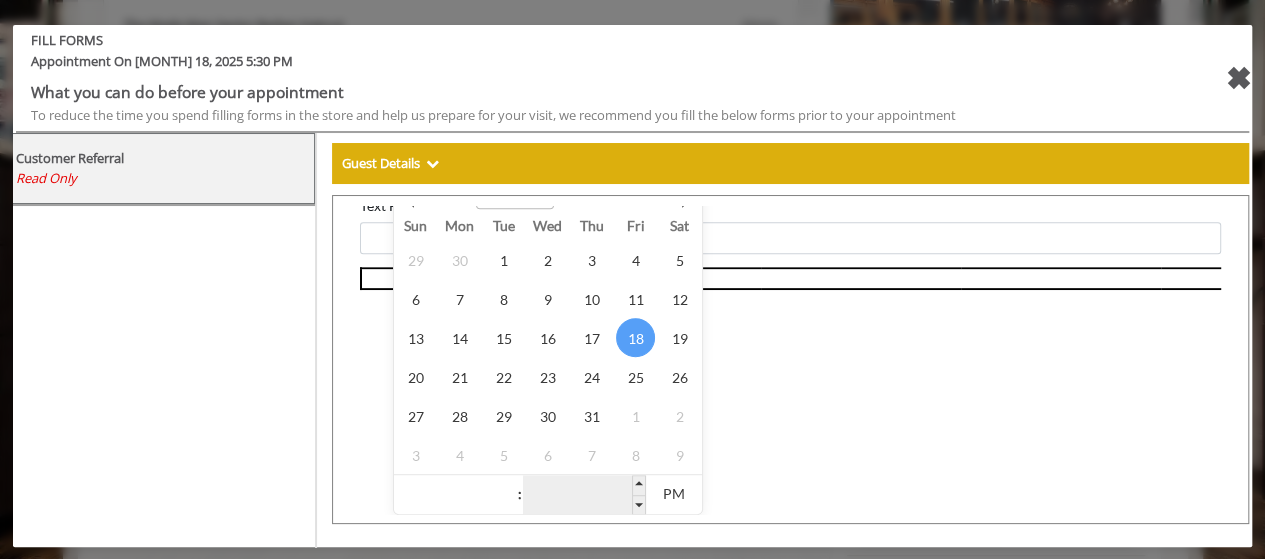 click on "**" at bounding box center [573, 485] 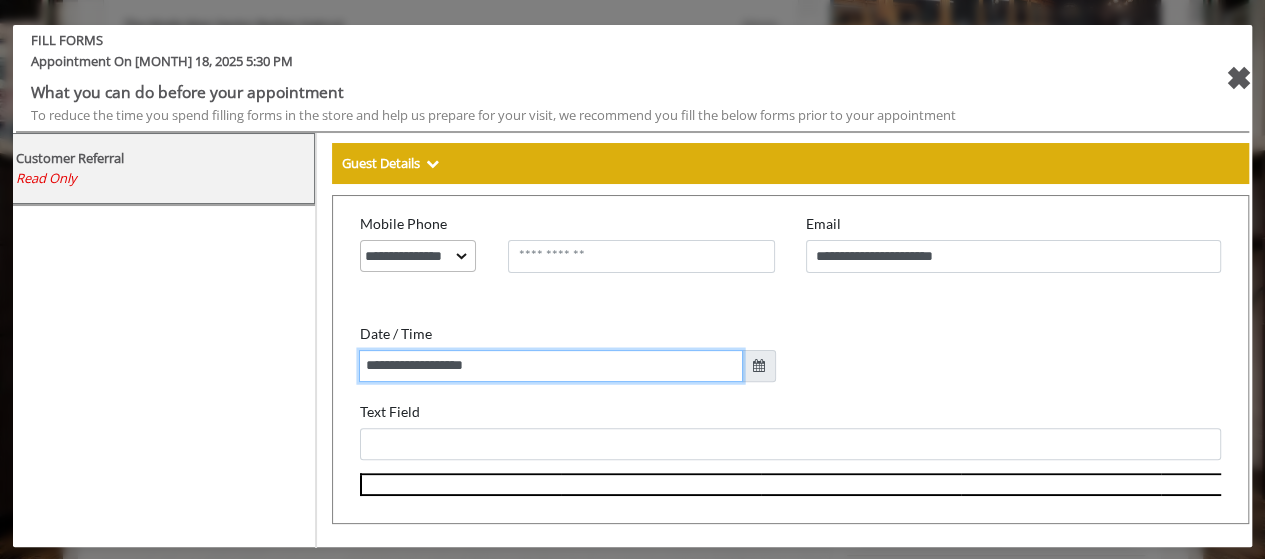 scroll, scrollTop: 322, scrollLeft: 0, axis: vertical 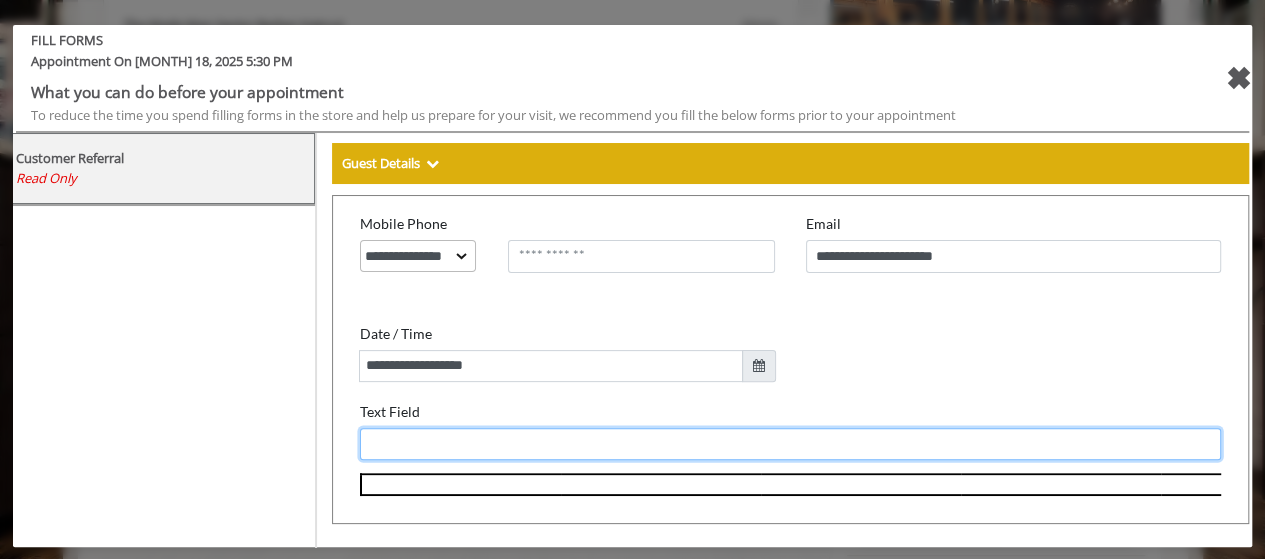 click on "Text Field" at bounding box center [779, 433] 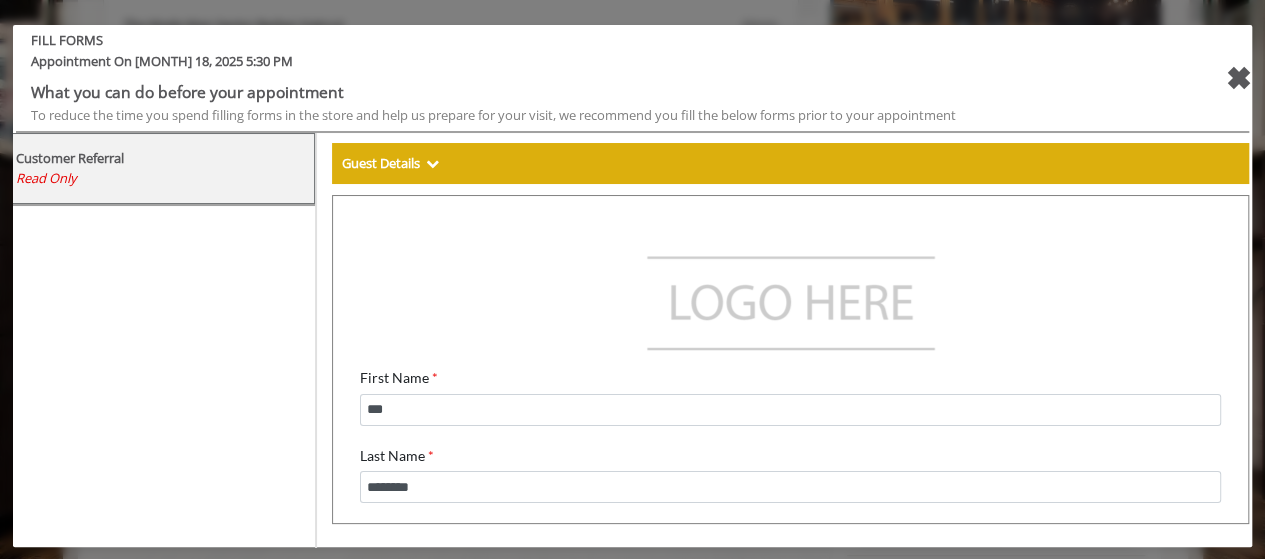 scroll, scrollTop: 322, scrollLeft: 0, axis: vertical 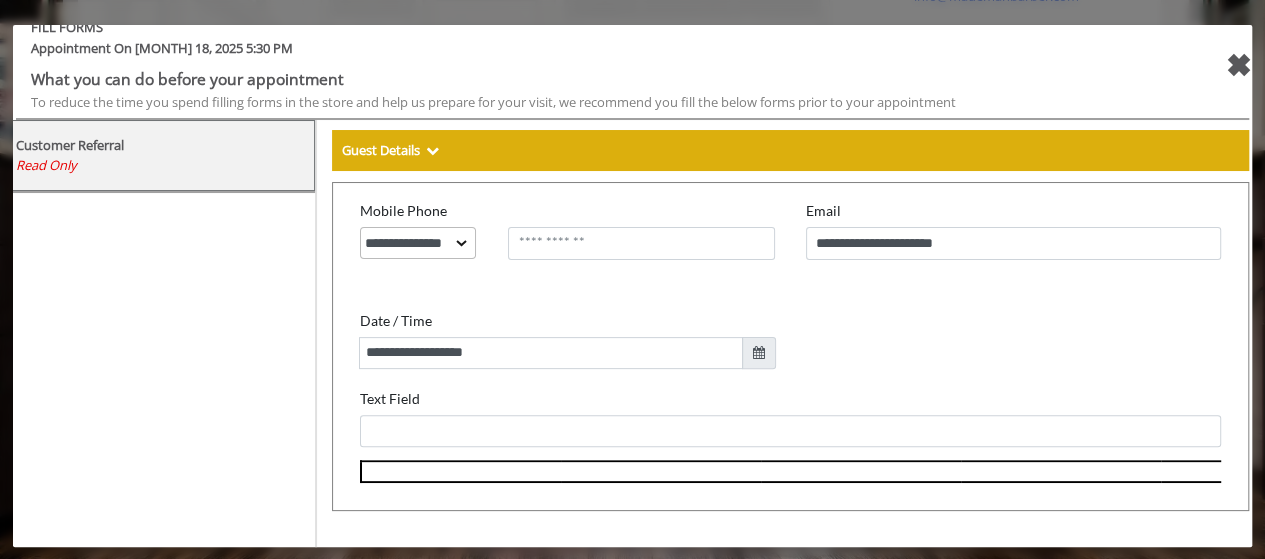 click on "✖" at bounding box center (1237, 65) 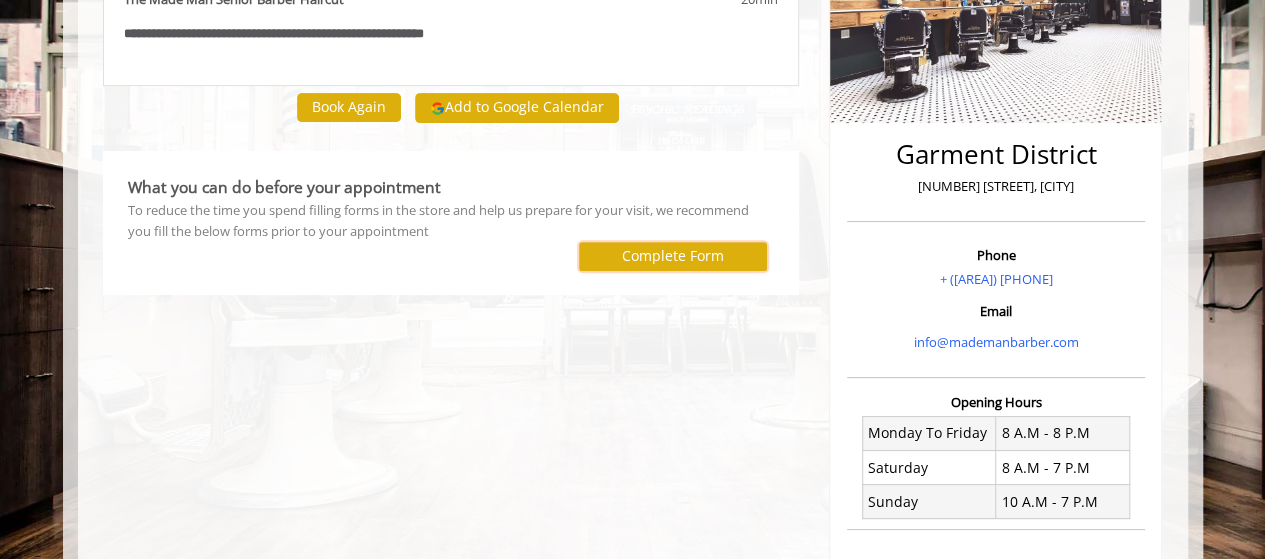 scroll, scrollTop: 0, scrollLeft: 0, axis: both 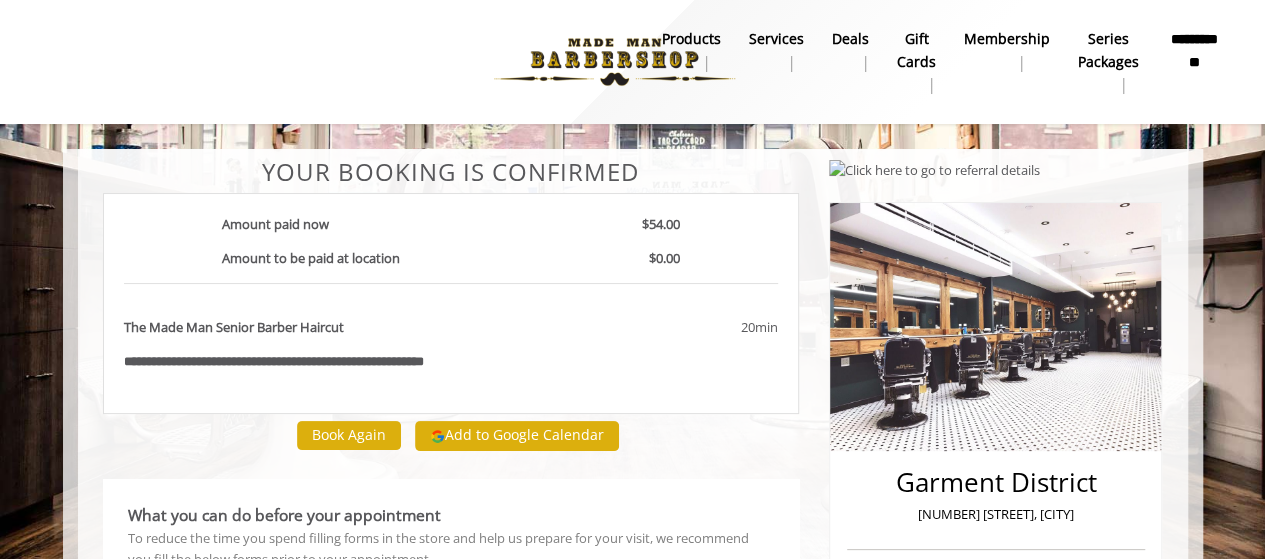 click on "Services" at bounding box center (776, 39) 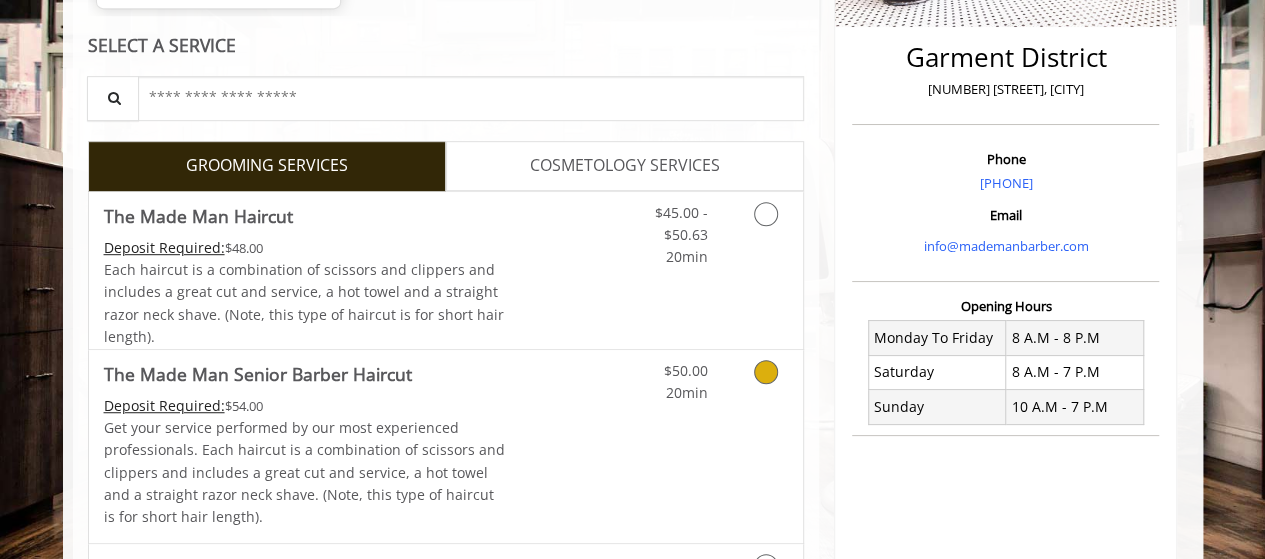 scroll, scrollTop: 477, scrollLeft: 0, axis: vertical 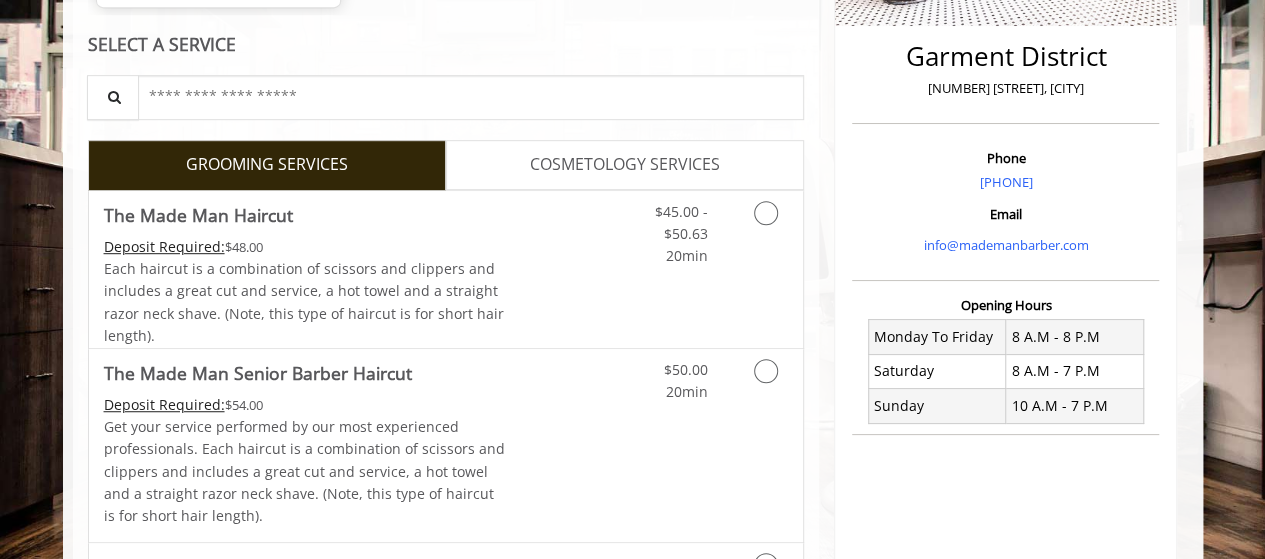 click on "COSMETOLOGY SERVICES" at bounding box center [625, 165] 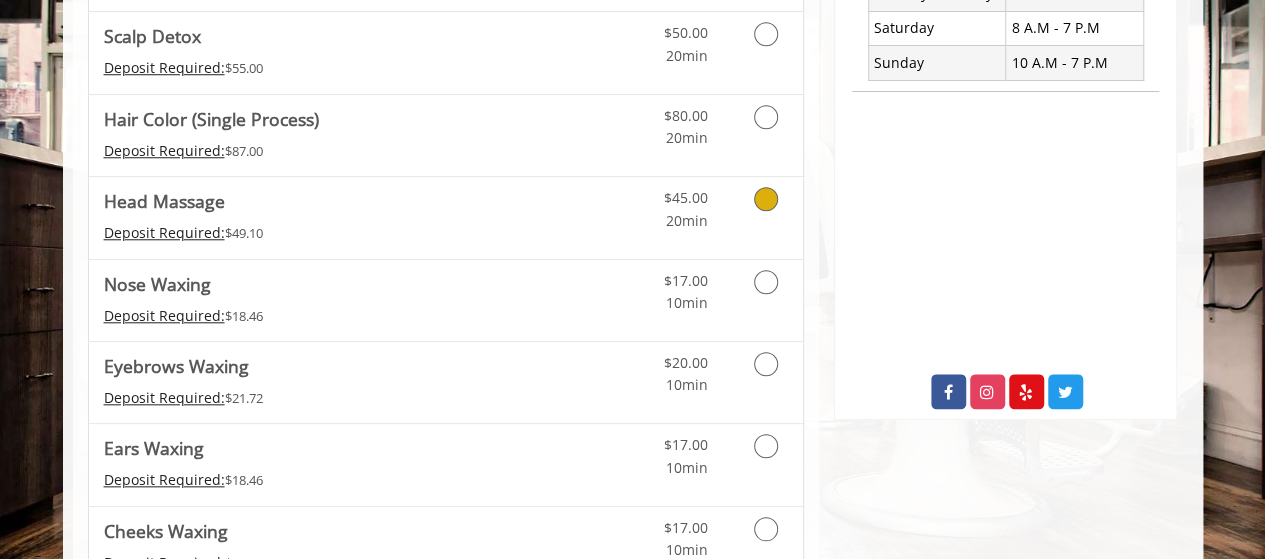 scroll, scrollTop: 820, scrollLeft: 0, axis: vertical 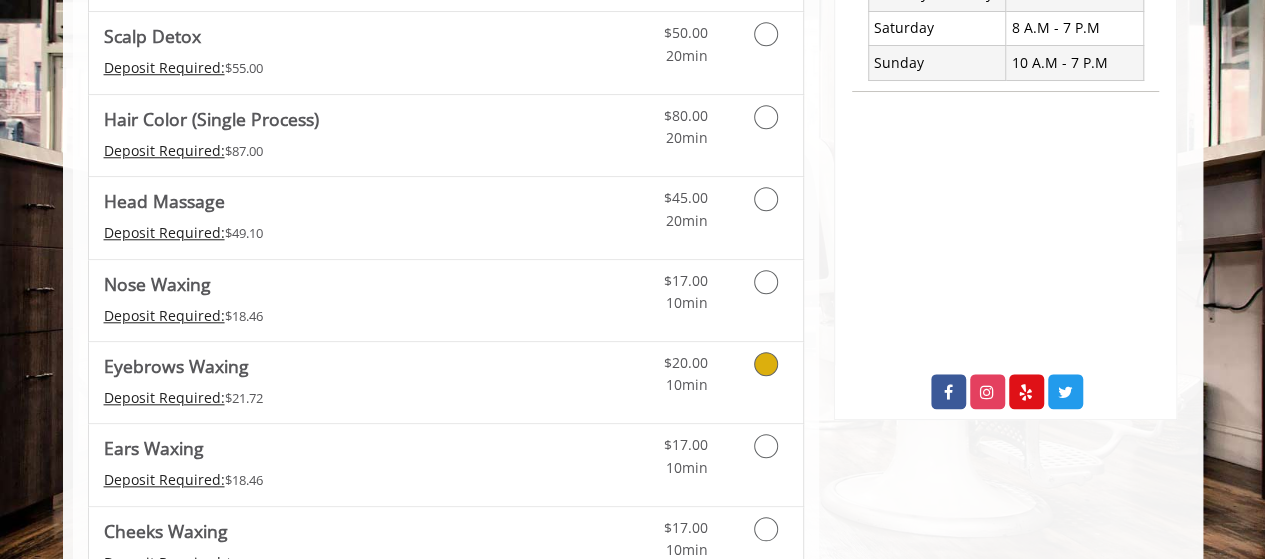 click at bounding box center [766, 364] 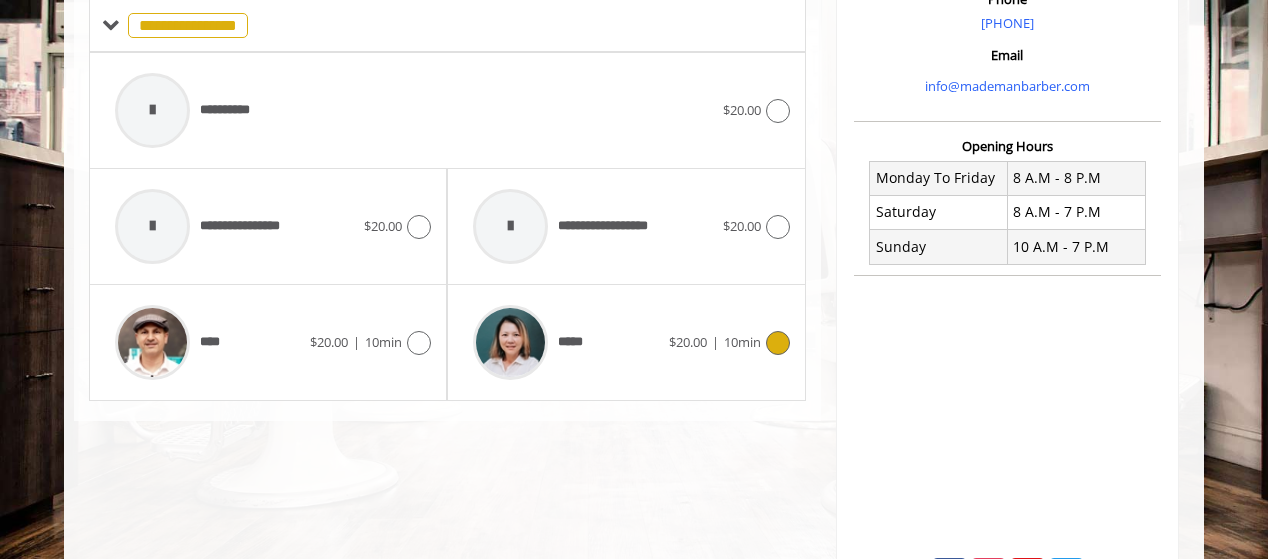 scroll, scrollTop: 632, scrollLeft: 0, axis: vertical 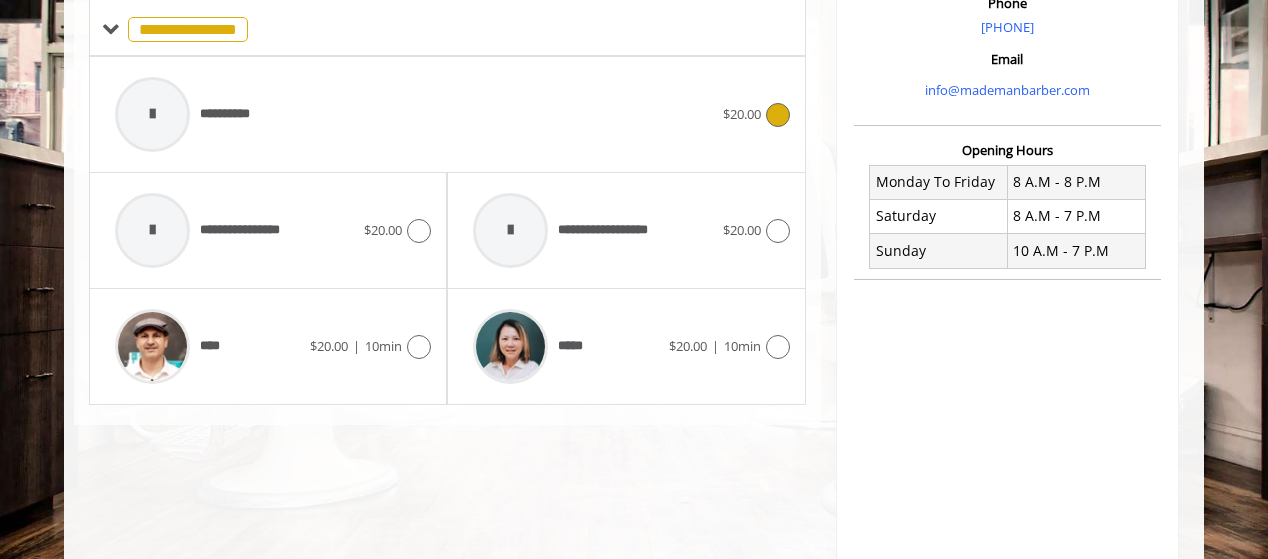 click on "**********" at bounding box center (414, 114) 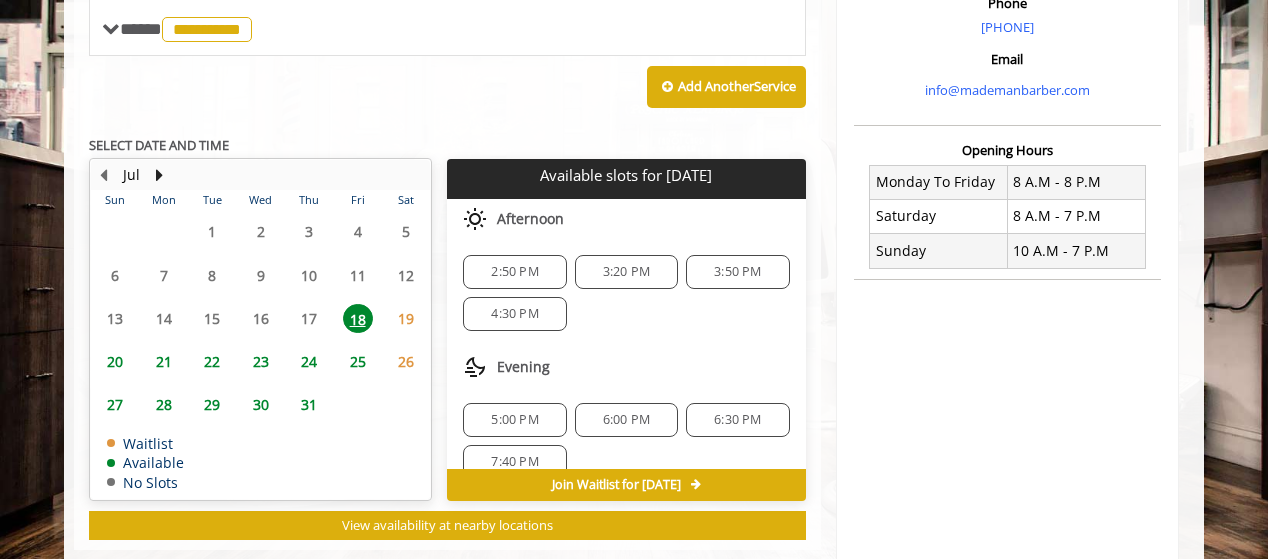 scroll, scrollTop: 23, scrollLeft: 0, axis: vertical 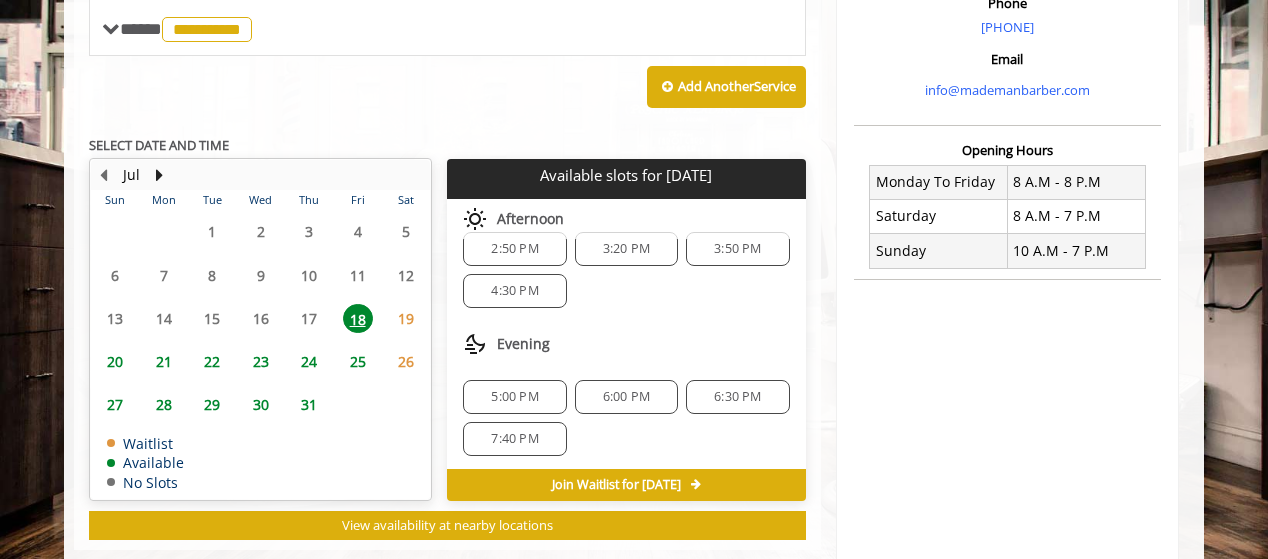 click on "6:00 PM" 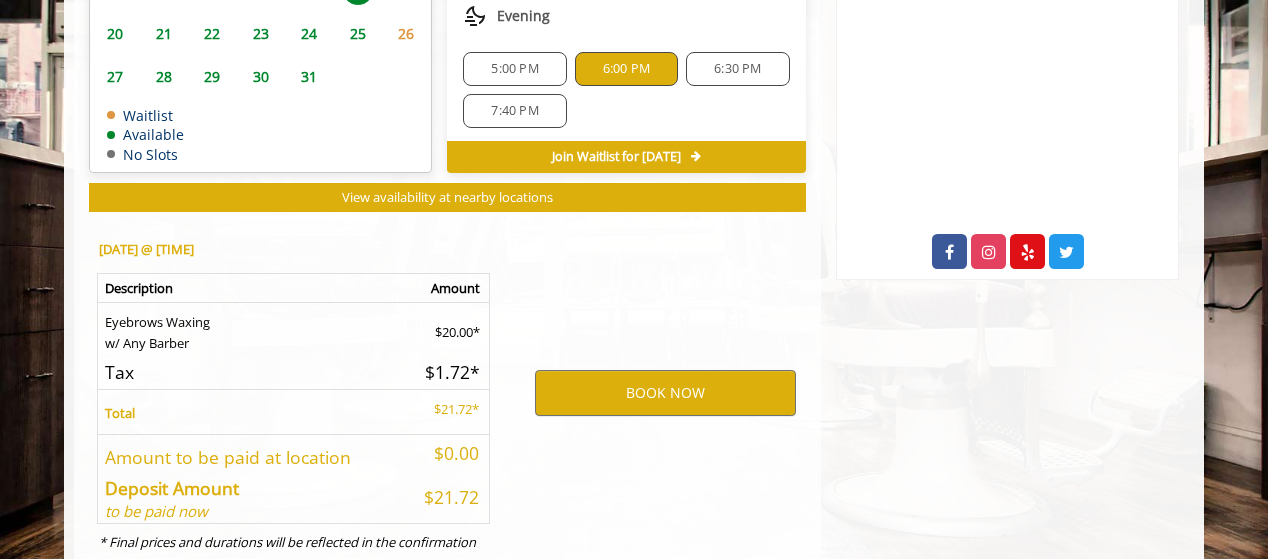 scroll, scrollTop: 1030, scrollLeft: 0, axis: vertical 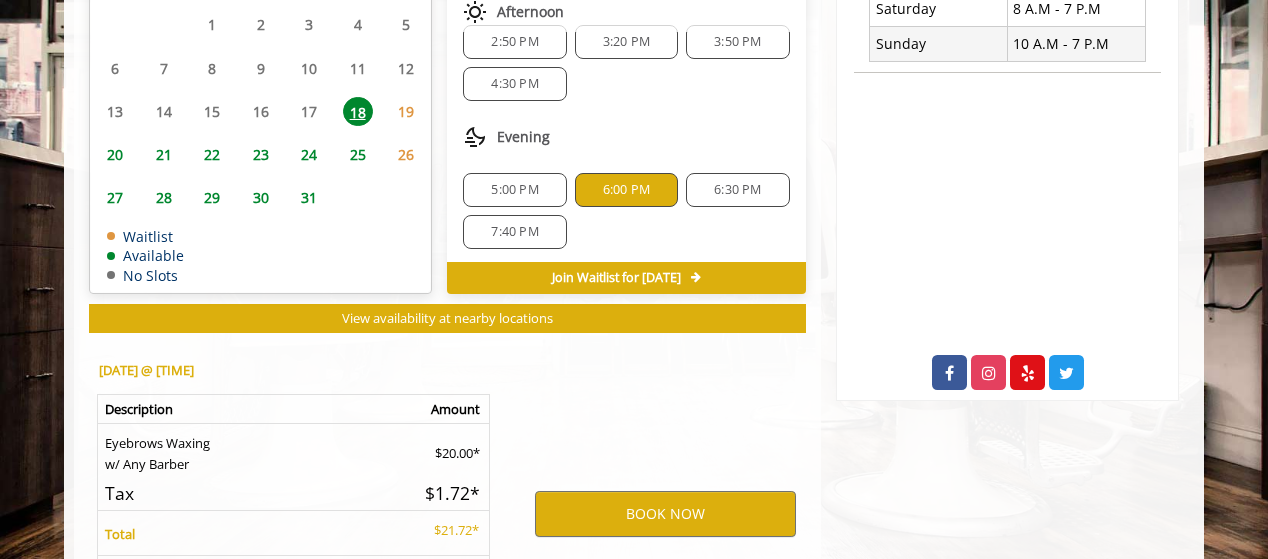 click on "BOOK NOW" 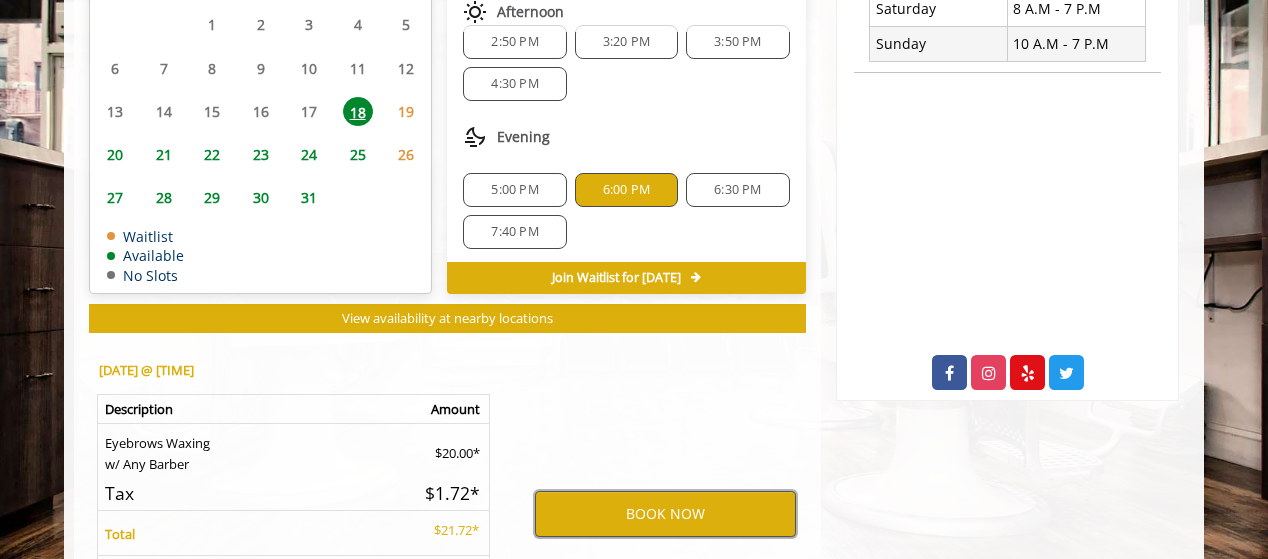 click on "BOOK NOW" at bounding box center (665, 514) 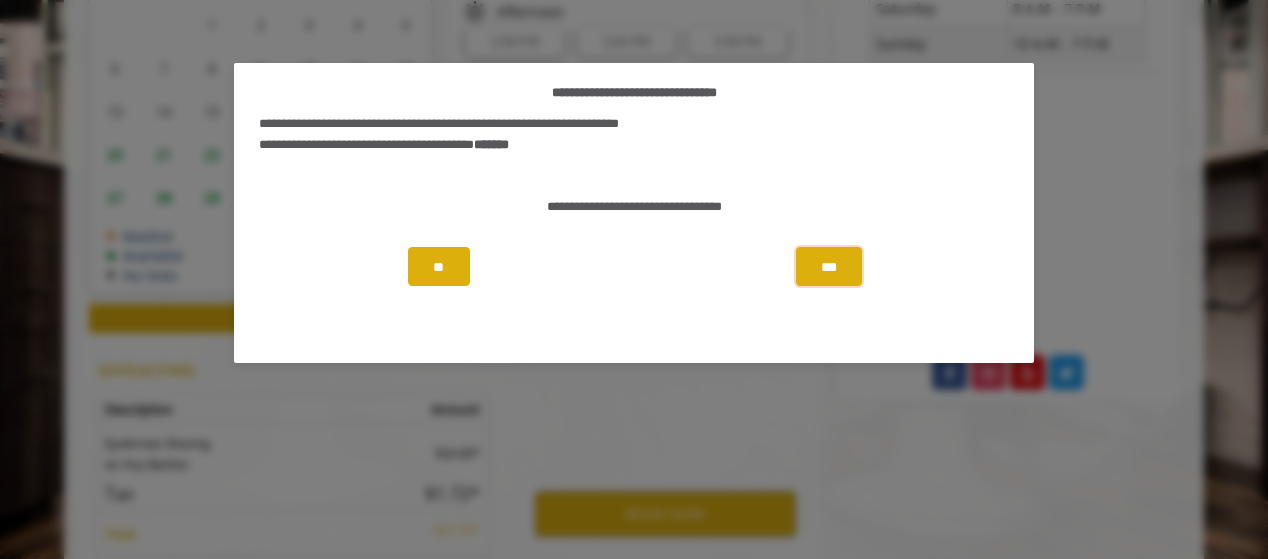 click on "***" at bounding box center (829, 266) 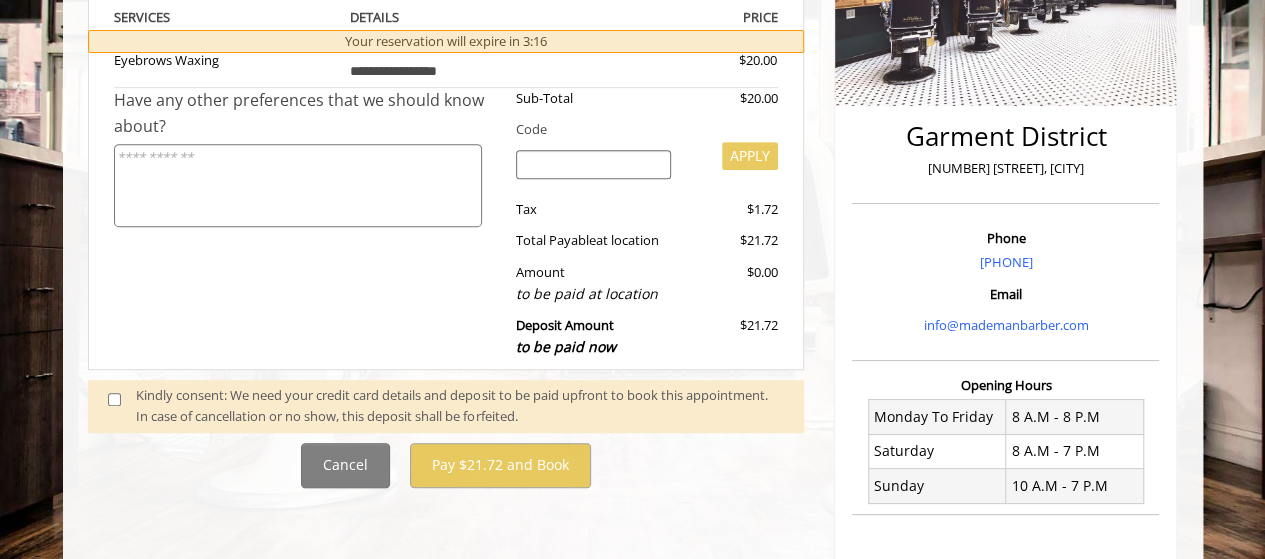 scroll, scrollTop: 396, scrollLeft: 0, axis: vertical 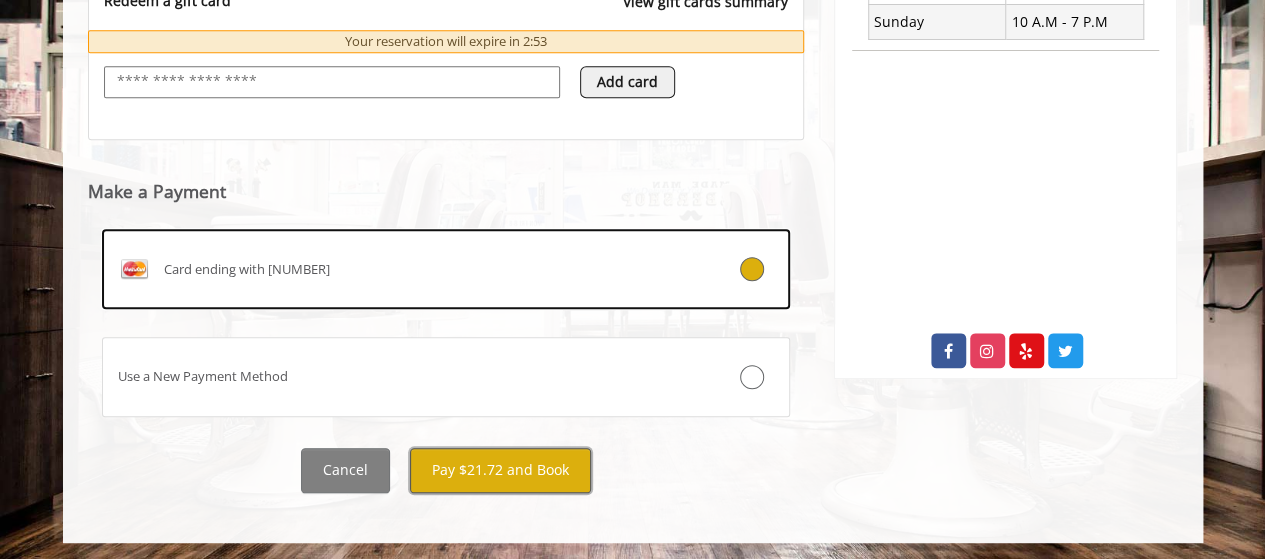 click on "Pay $21.72 and Book" at bounding box center [500, 470] 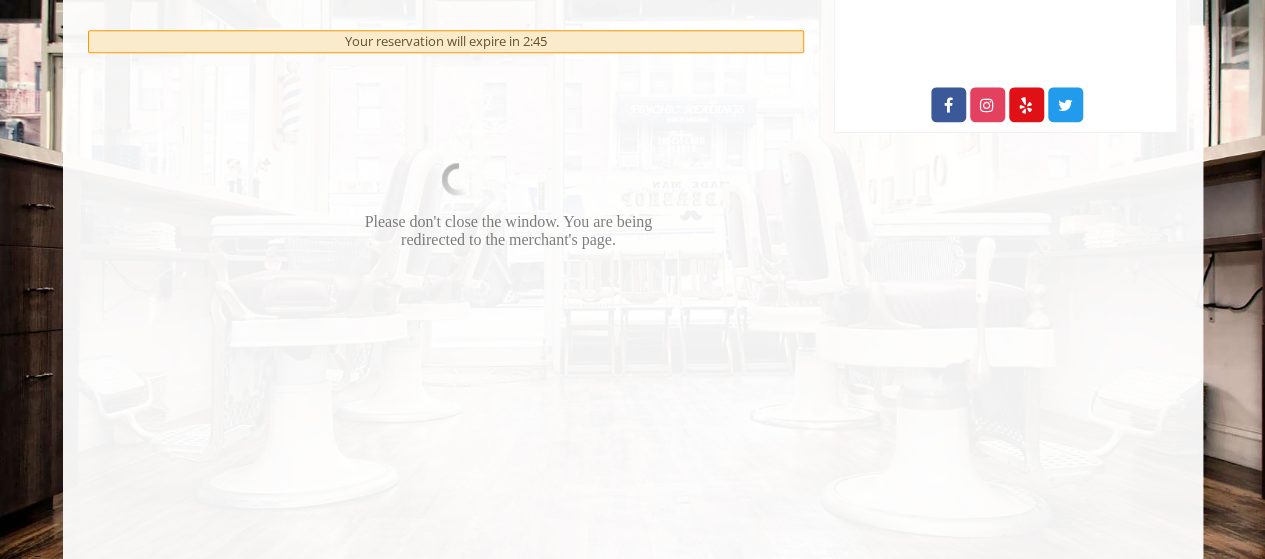 scroll, scrollTop: 1110, scrollLeft: 0, axis: vertical 